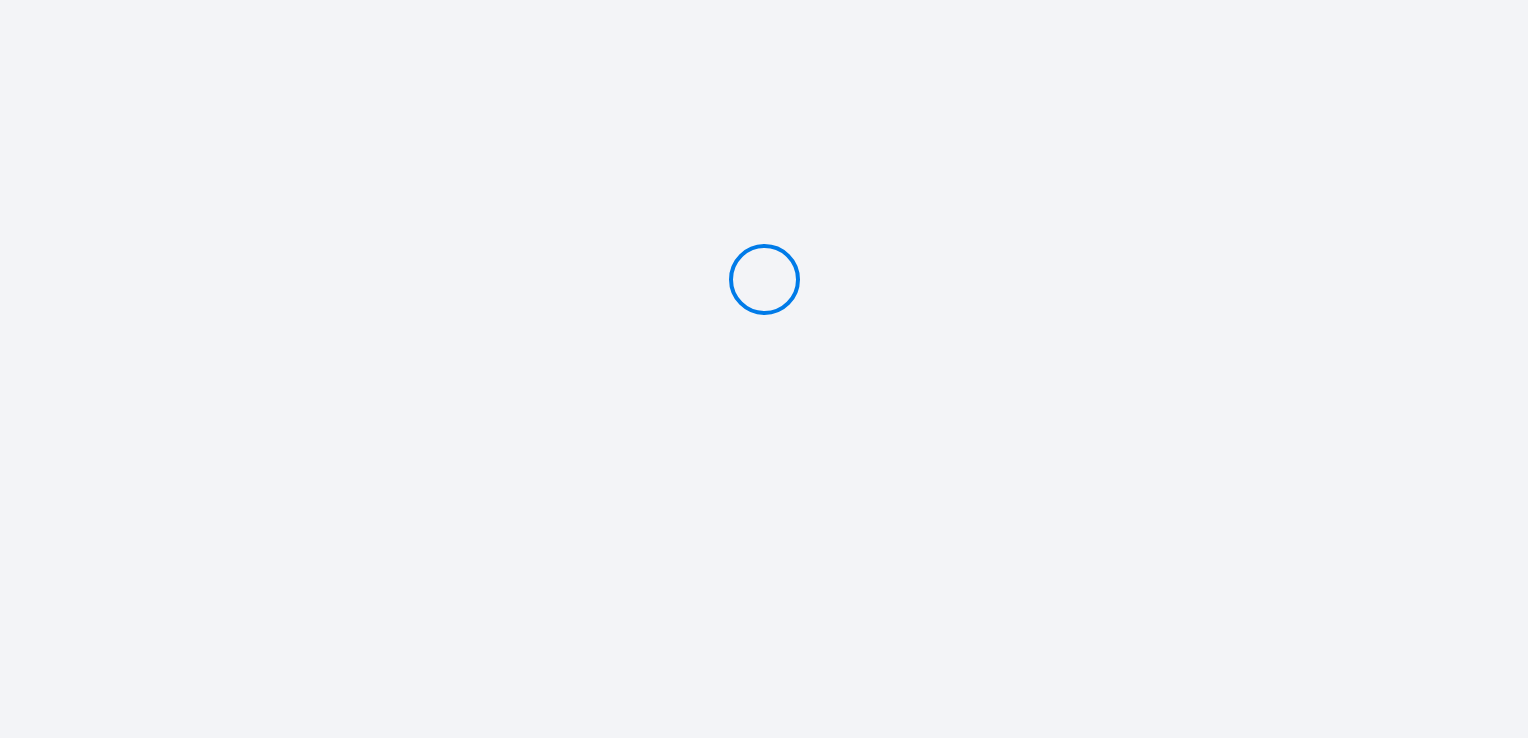 scroll, scrollTop: 0, scrollLeft: 0, axis: both 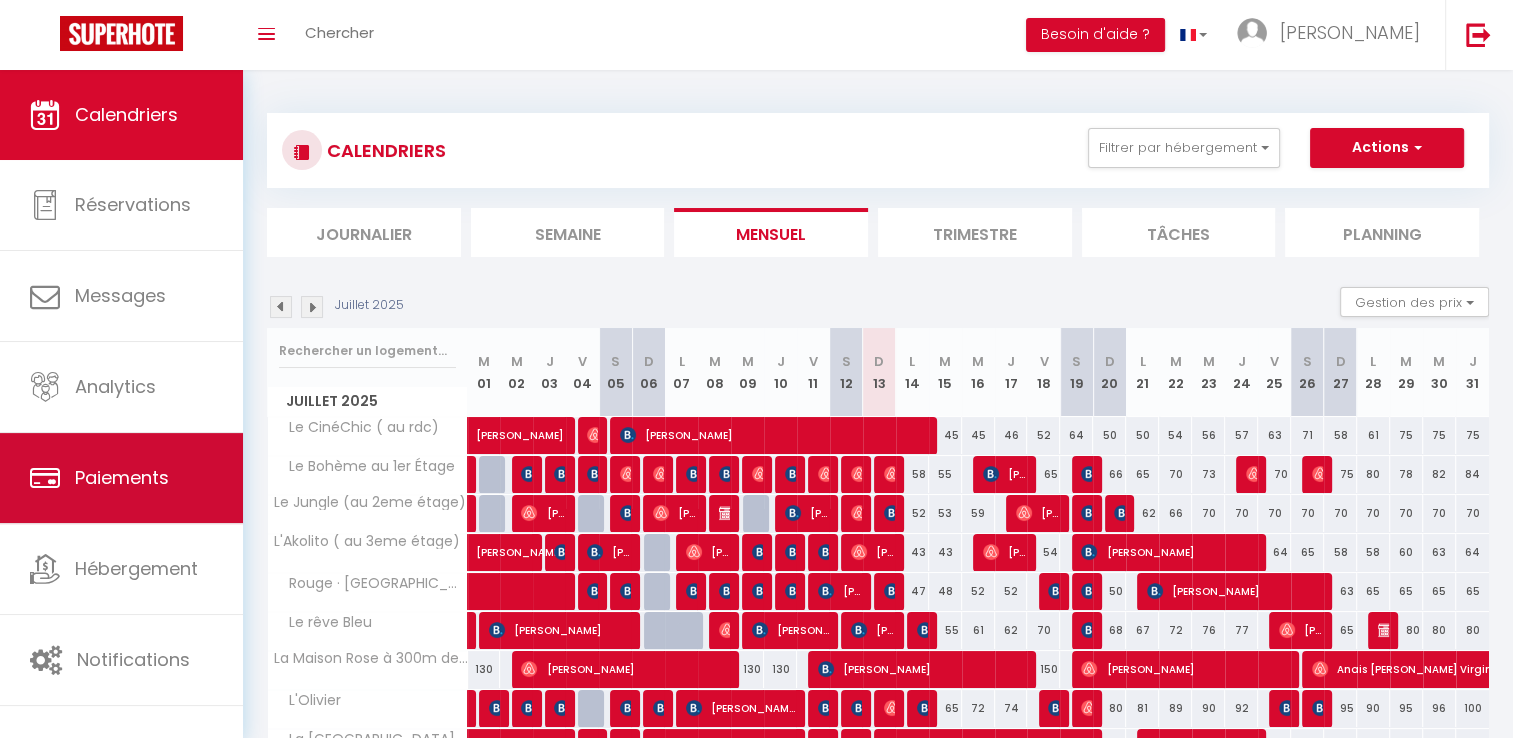 click on "Paiements" at bounding box center (121, 478) 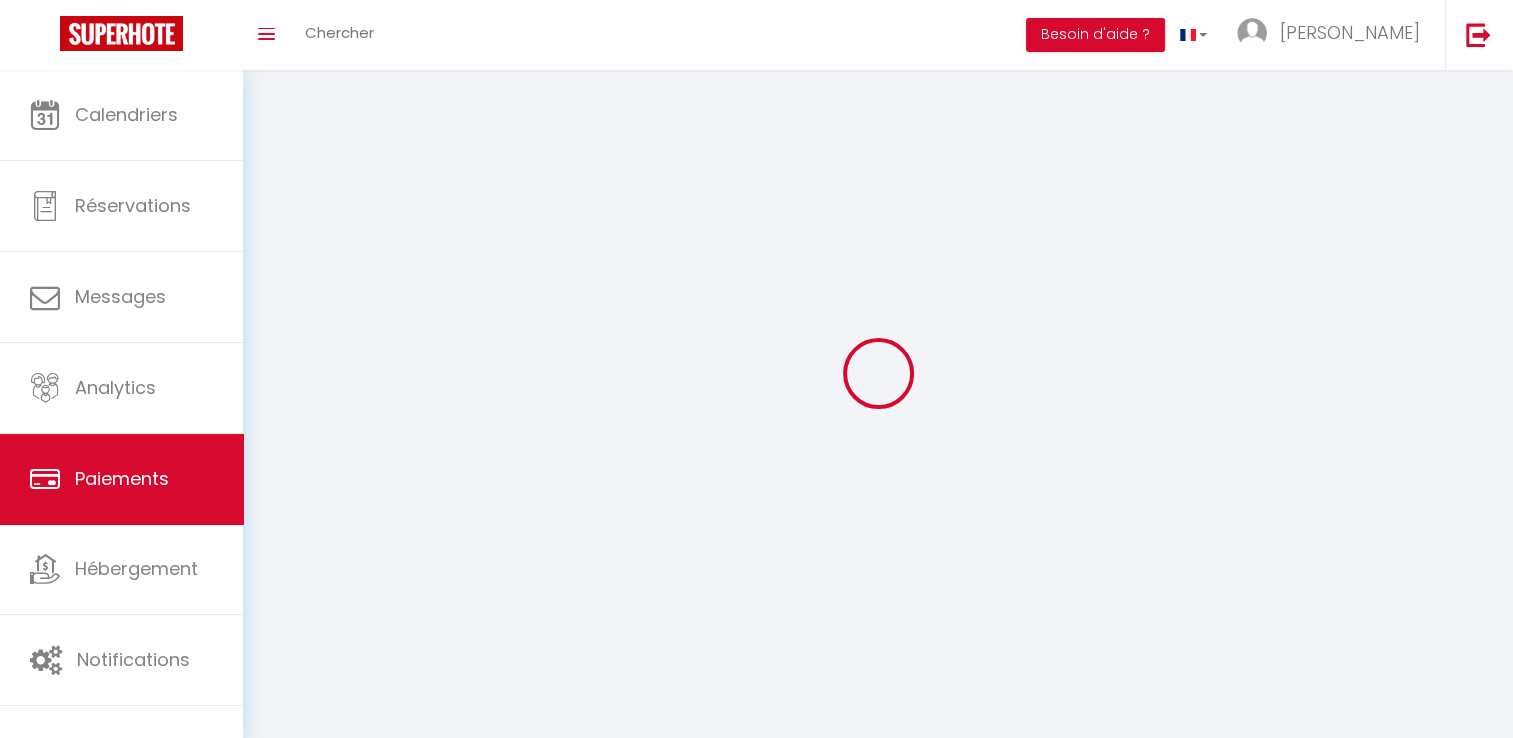 select on "2" 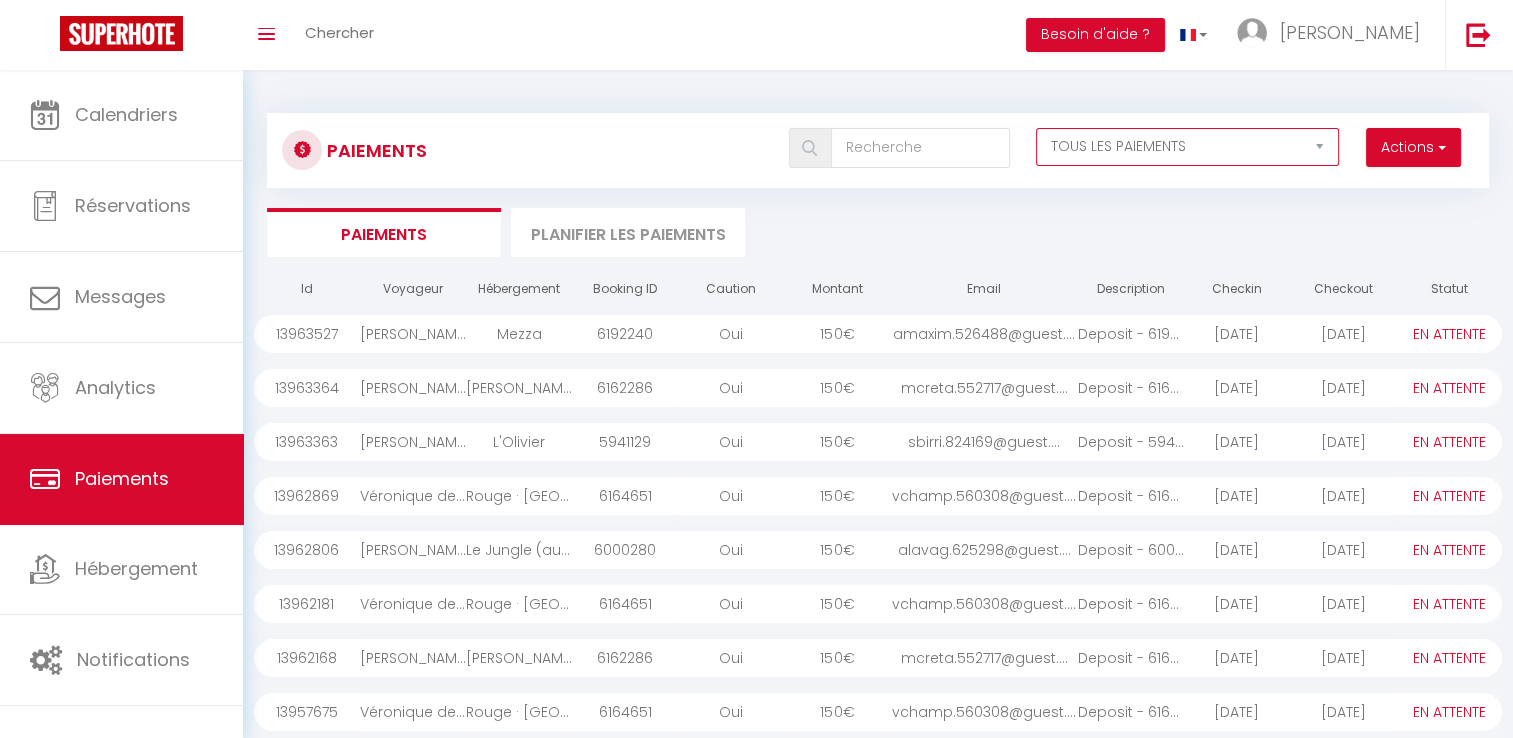 click on "EN ATTENTE   PAYÉ   TOUS LES PAIEMENTS" at bounding box center (1187, 147) 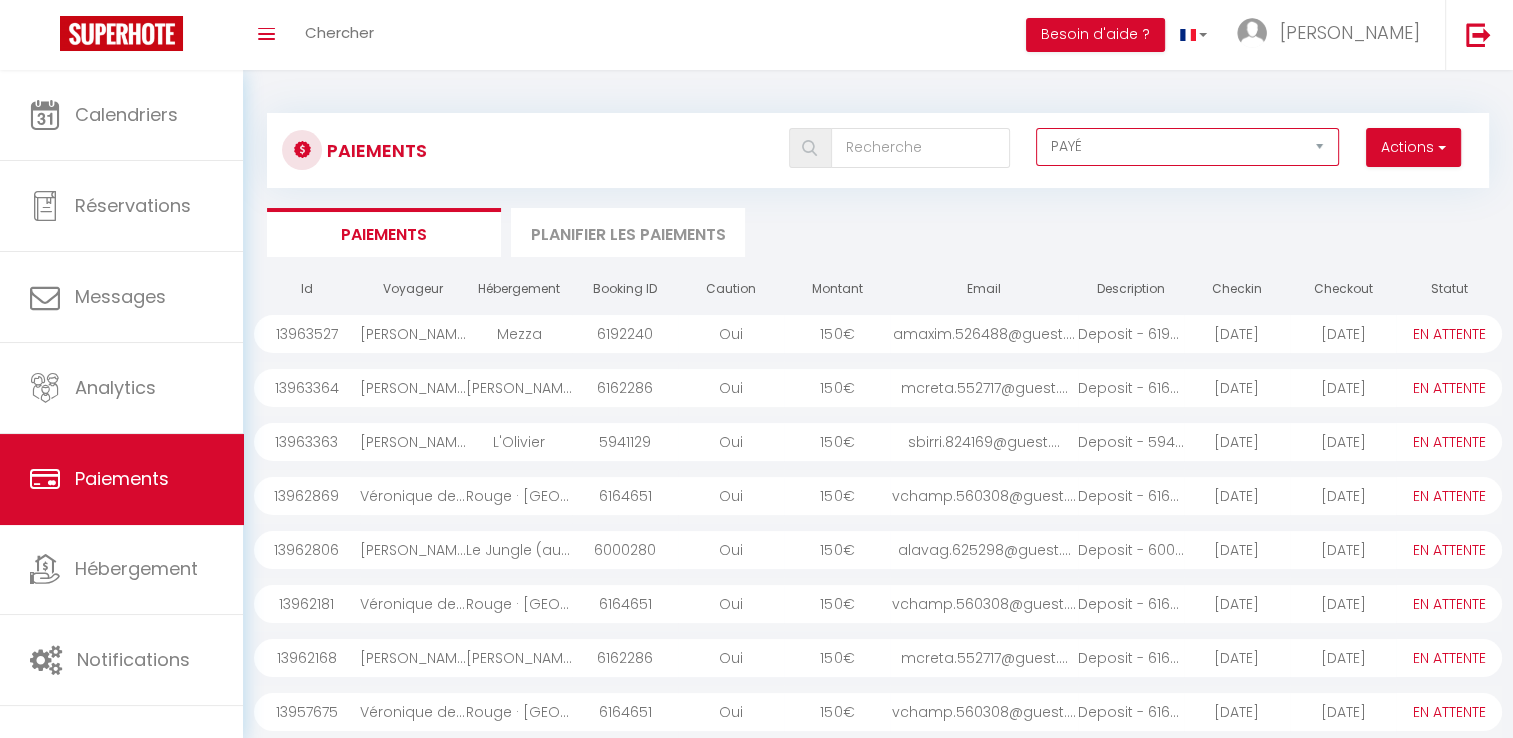 click on "EN ATTENTE   PAYÉ   TOUS LES PAIEMENTS" at bounding box center [1187, 147] 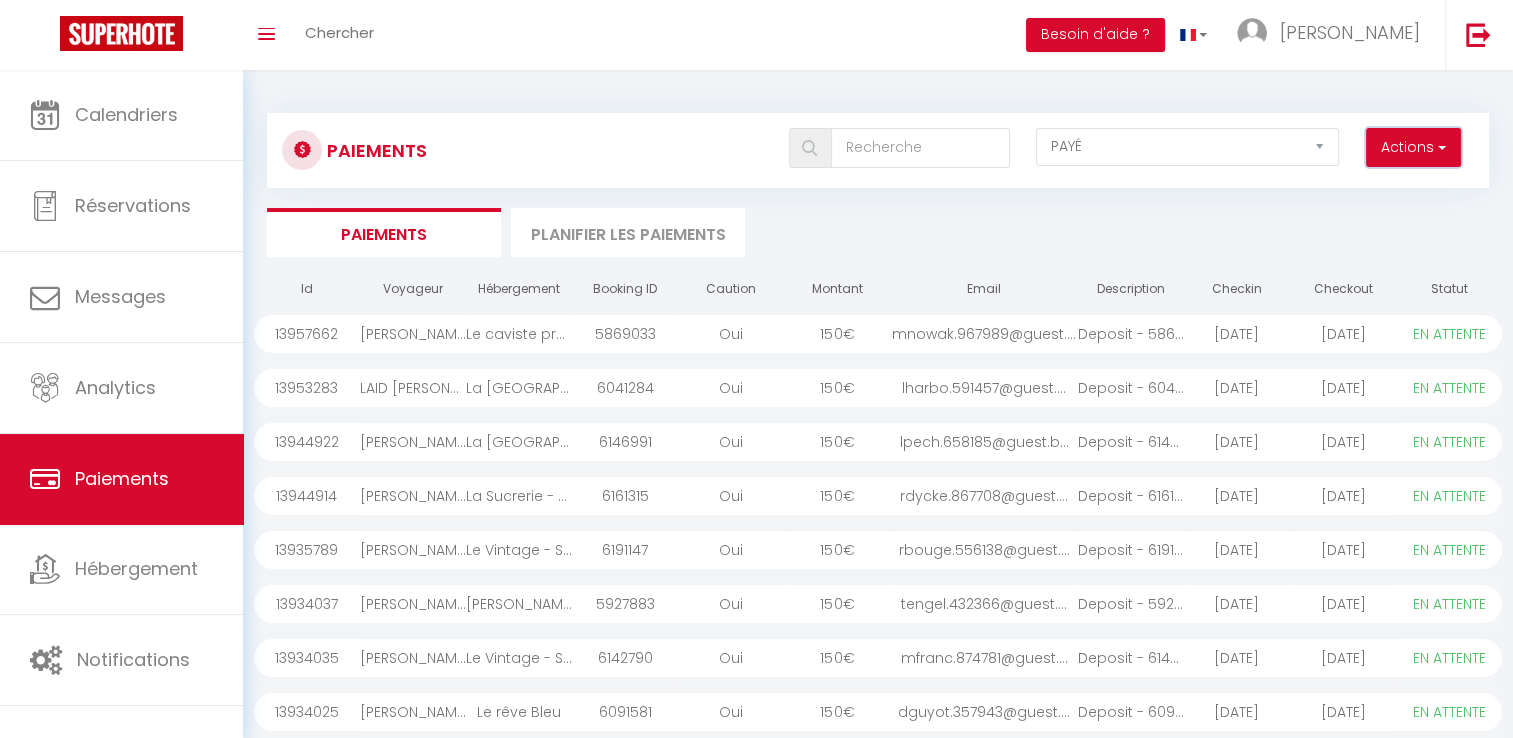 click on "Actions" at bounding box center (1413, 148) 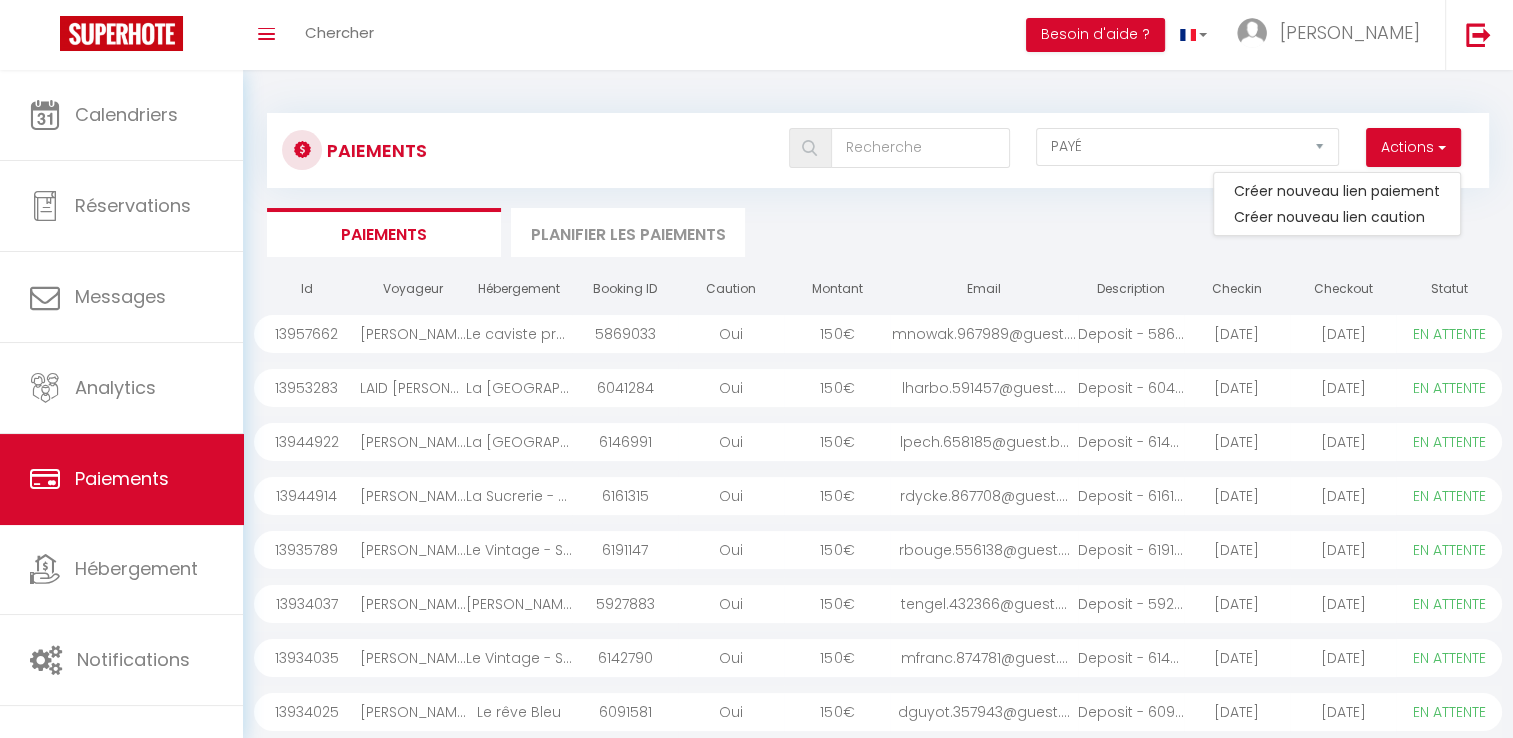 click on "Paiements
Actions
Créer nouveau lien paiement     Créer nouveau lien caution      EN ATTENTE   PAYÉ   TOUS LES PAIEMENTS       Paiements   Planifier les paiements   Id   Voyageur   Hébergement   Booking ID   Caution   Montant   Email   Description   Checkin   Checkout   Statut   13957662   Mélissa Nowak   Le caviste près du centre-ville   5869033   Oui
150
€   mnowak.967989@guest....   Deposit - 5869033 - ...   2025-07-13    2025-07-18    PAYÉ   EN ATTENTE 13953283   LAID HARBOUCHE   La Baie de Somme   6041284   Oui
150
€   lharbo.591457@guest....   Deposit - 6041284 - ...   2025-07-13    2025-07-20    PAYÉ   EN ATTENTE 13944922   LEA PECH   La Baie de Somme   6146991   Oui
150
€   lpech.658185@guest.b...   Deposit - 6146991 - ...   2025-07-12    2025-07-13    PAYÉ   EN ATTENTE 13944914         Oui" at bounding box center [878, 517] 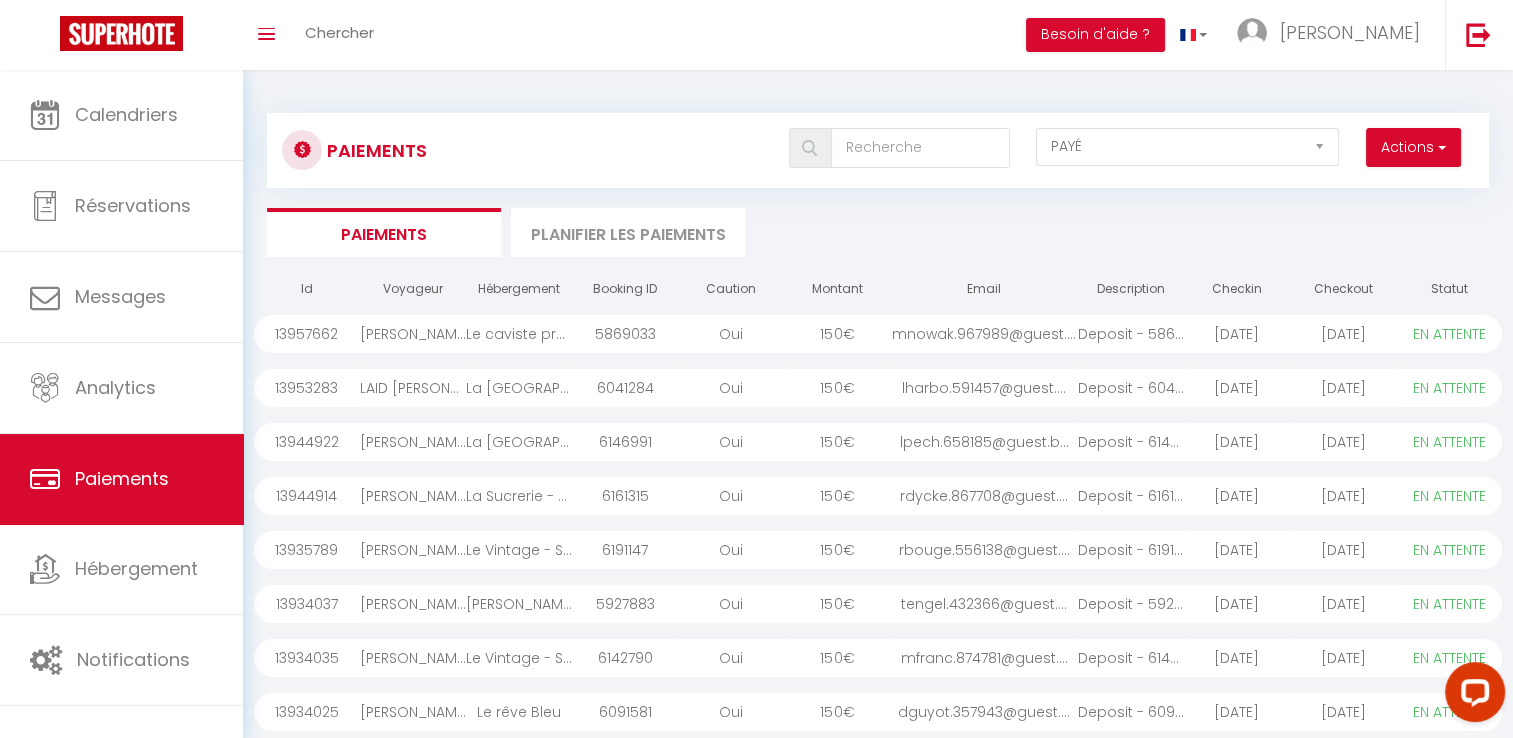 scroll, scrollTop: 0, scrollLeft: 0, axis: both 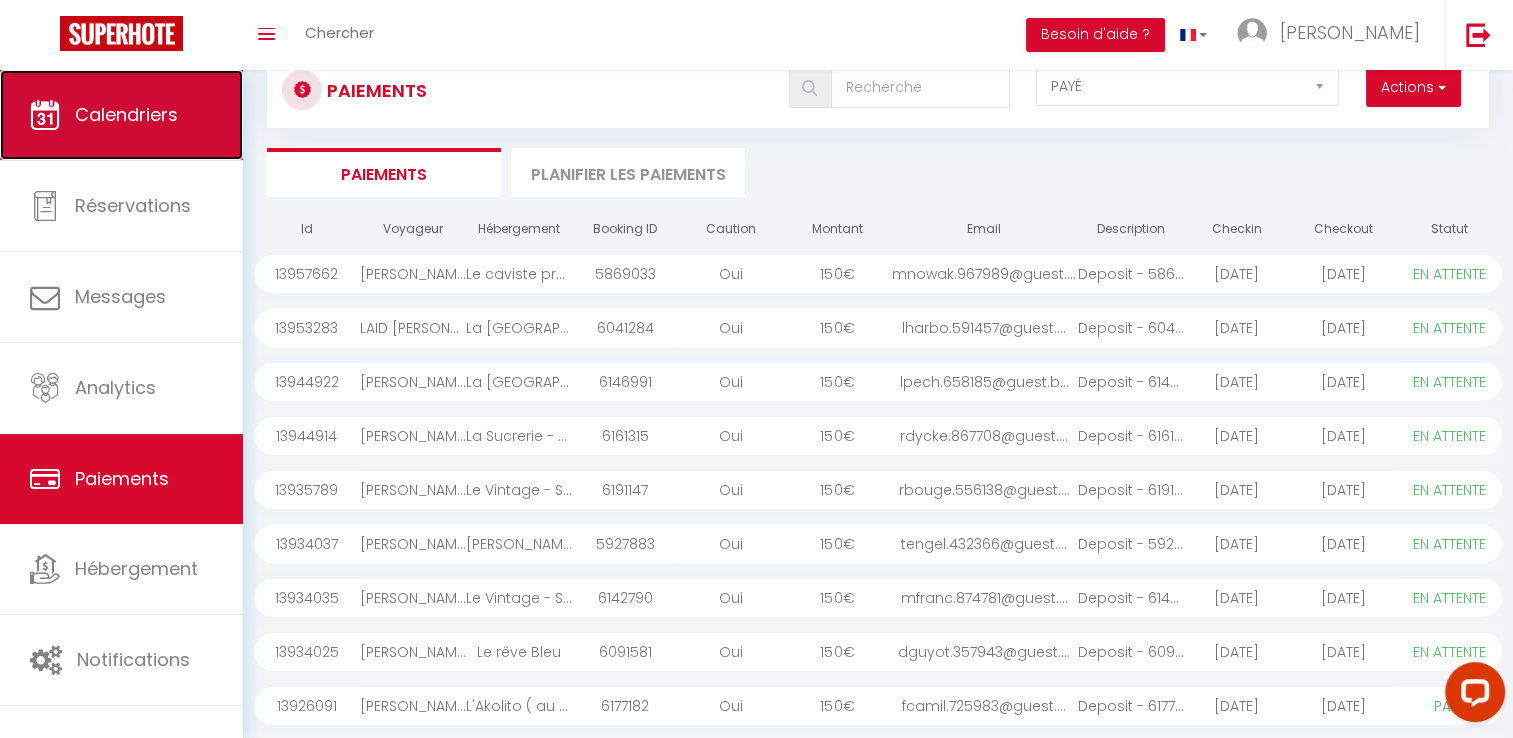 click on "Calendriers" at bounding box center (121, 115) 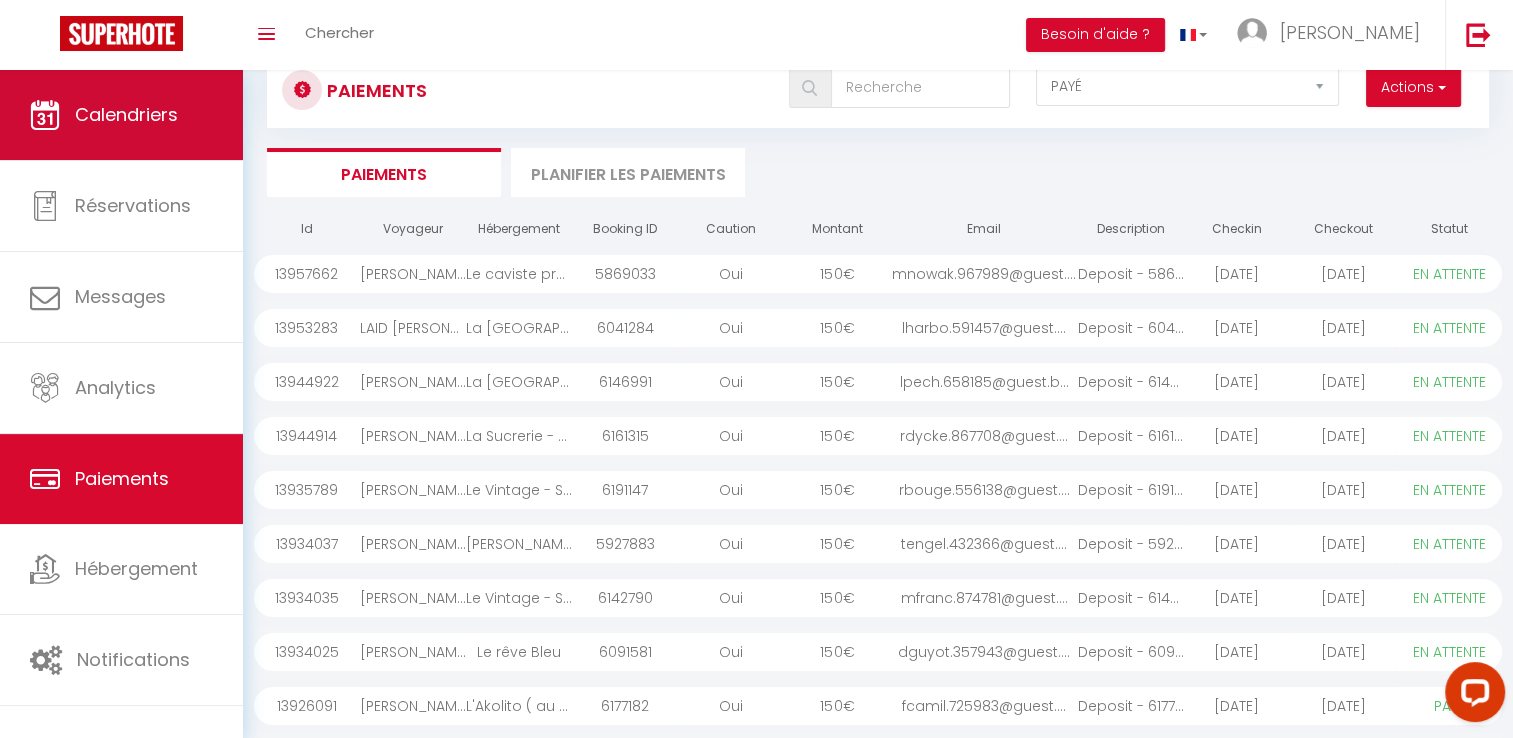 scroll, scrollTop: 0, scrollLeft: 0, axis: both 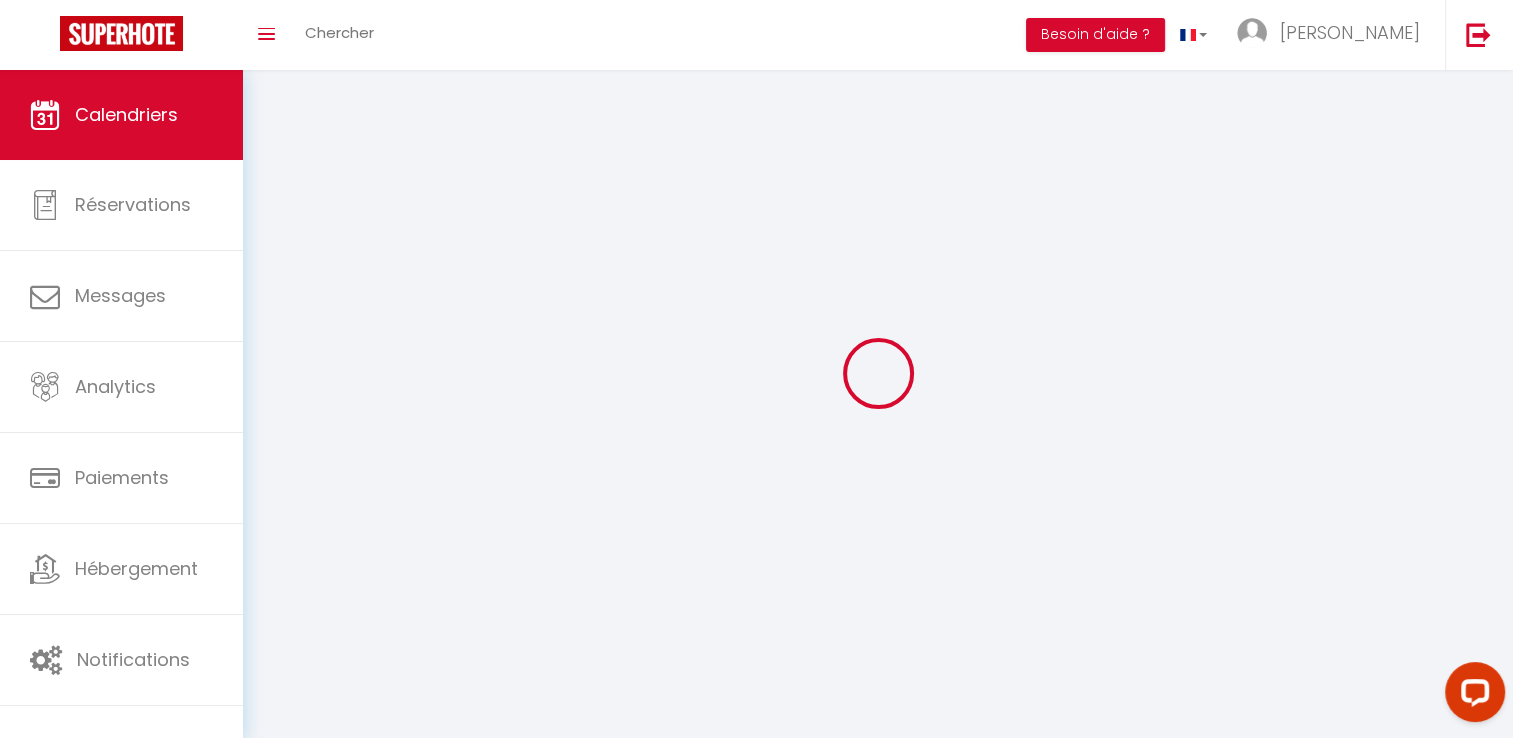 select 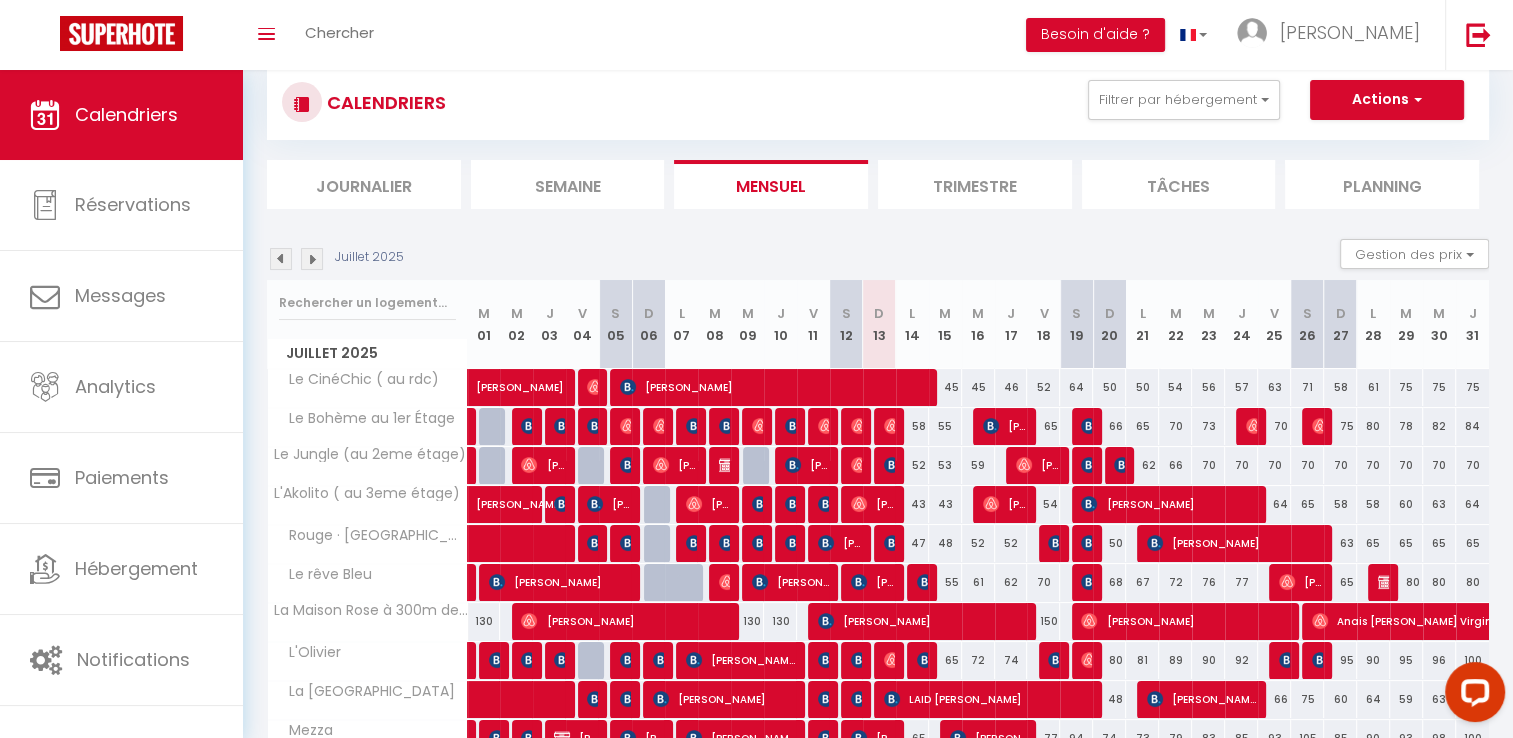 scroll, scrollTop: 190, scrollLeft: 0, axis: vertical 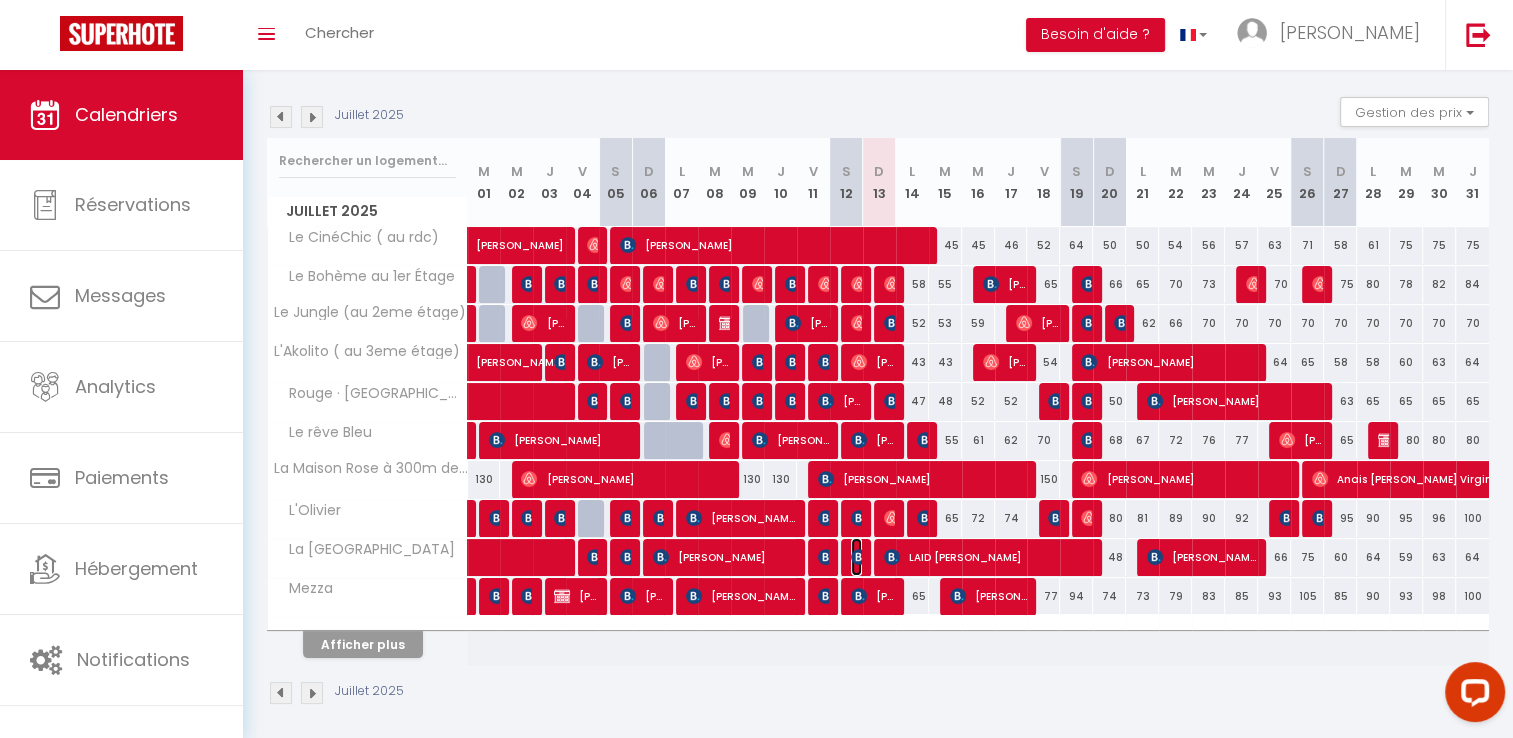click at bounding box center (859, 557) 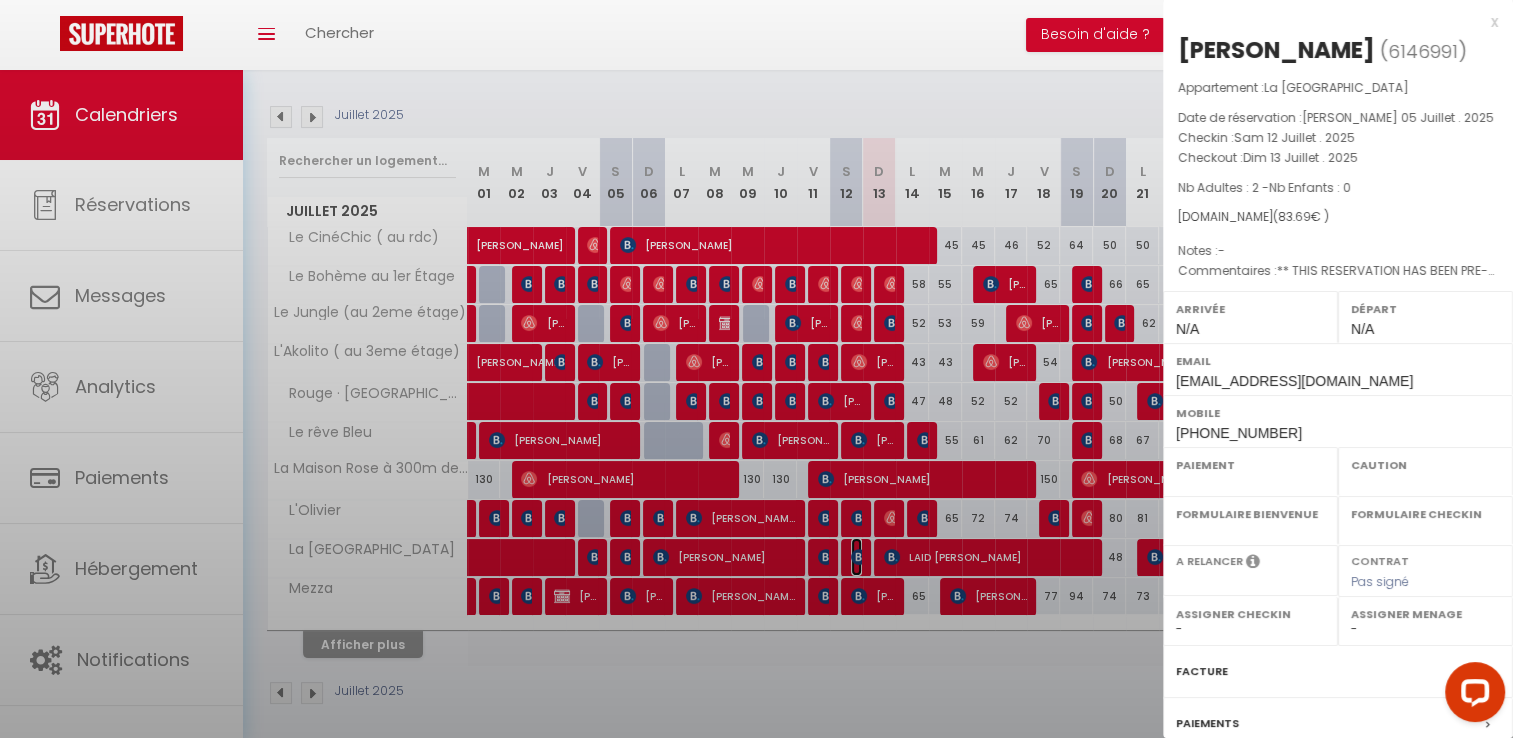 select on "OK" 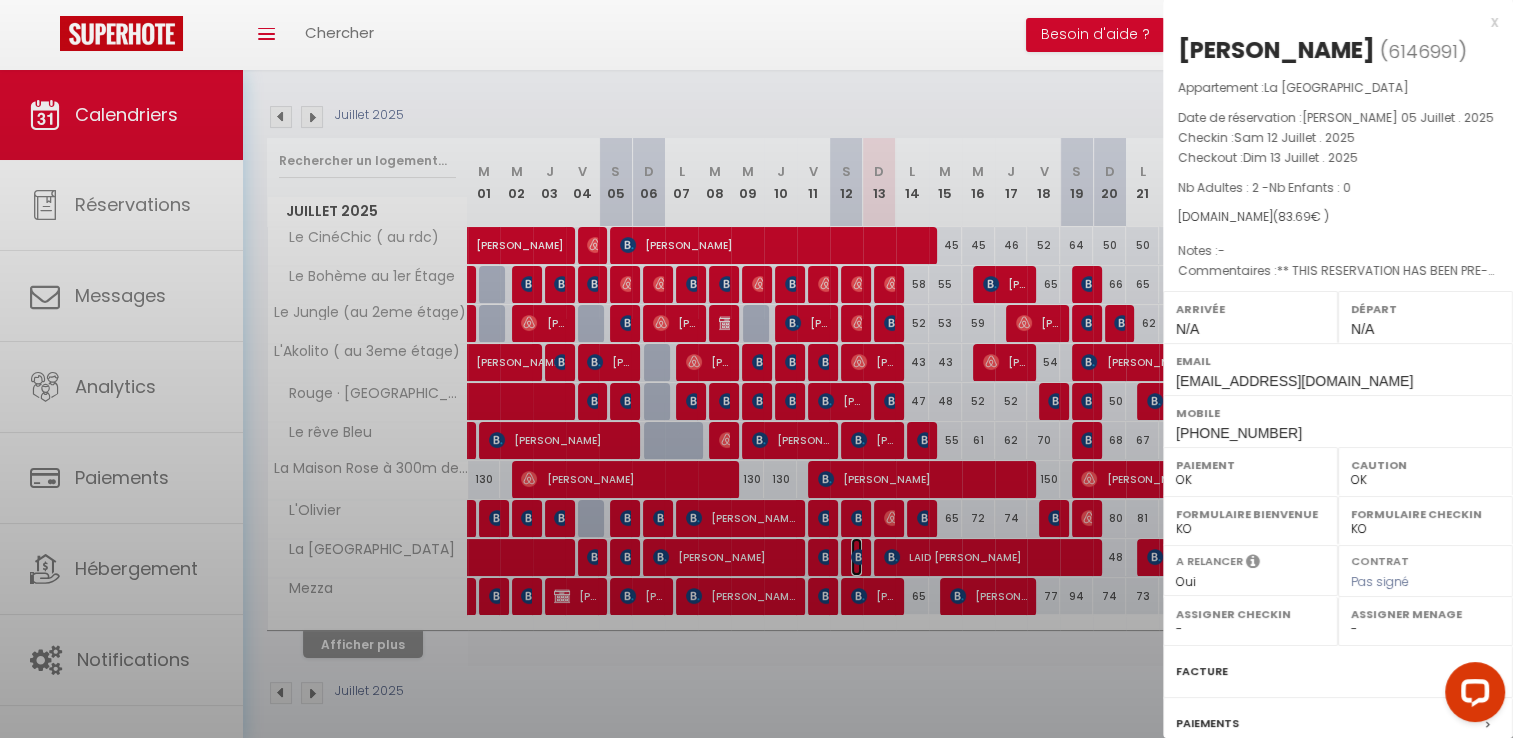 select 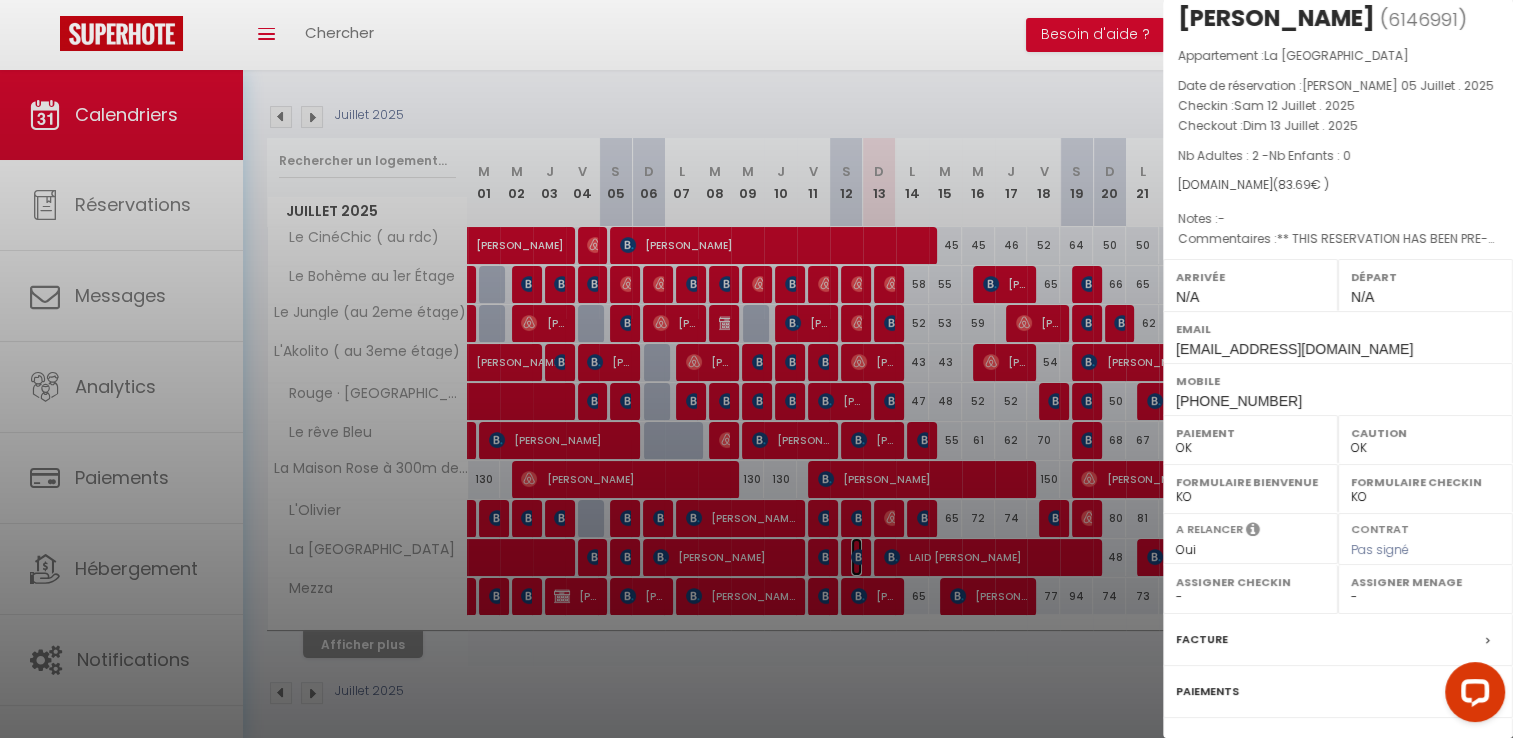 scroll, scrollTop: 32, scrollLeft: 0, axis: vertical 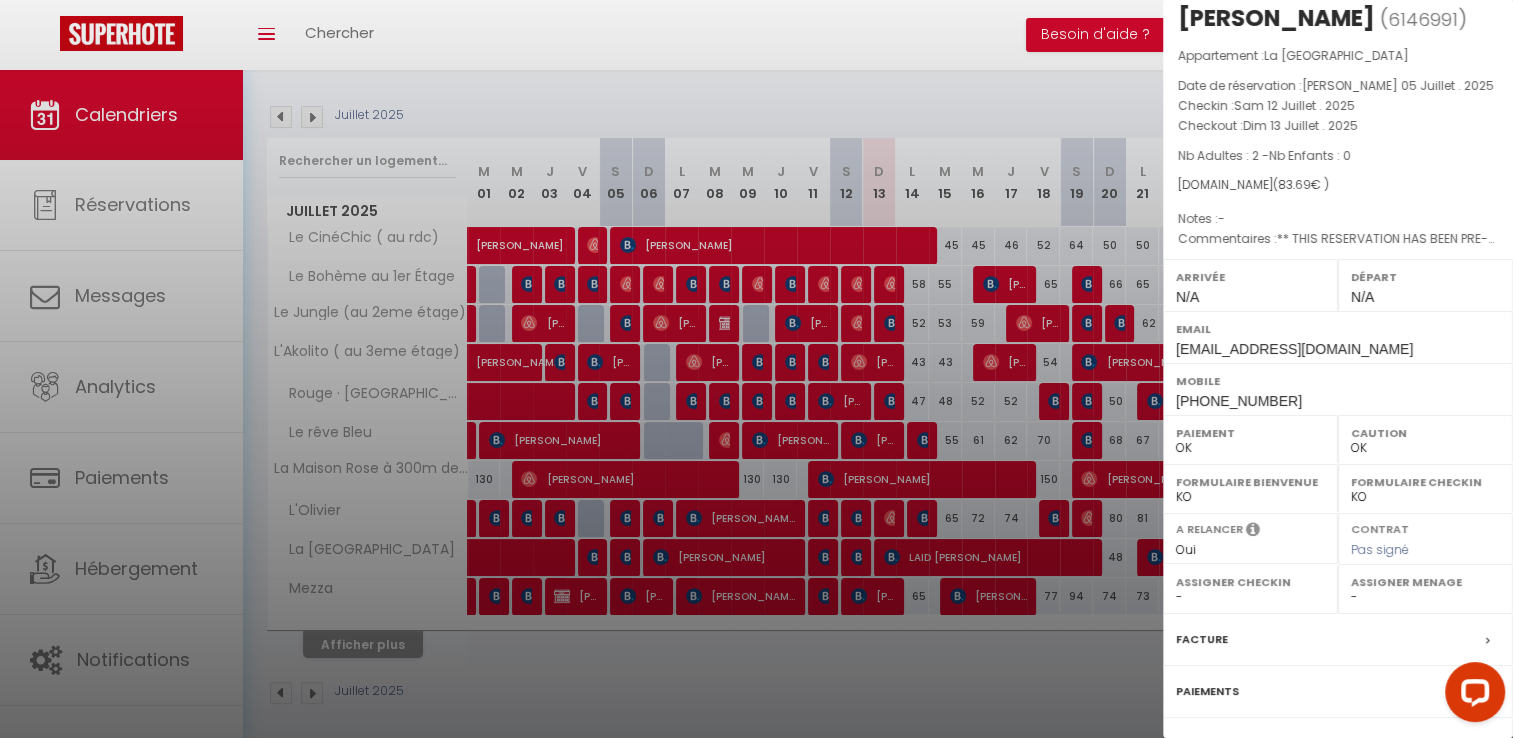 click at bounding box center [756, 369] 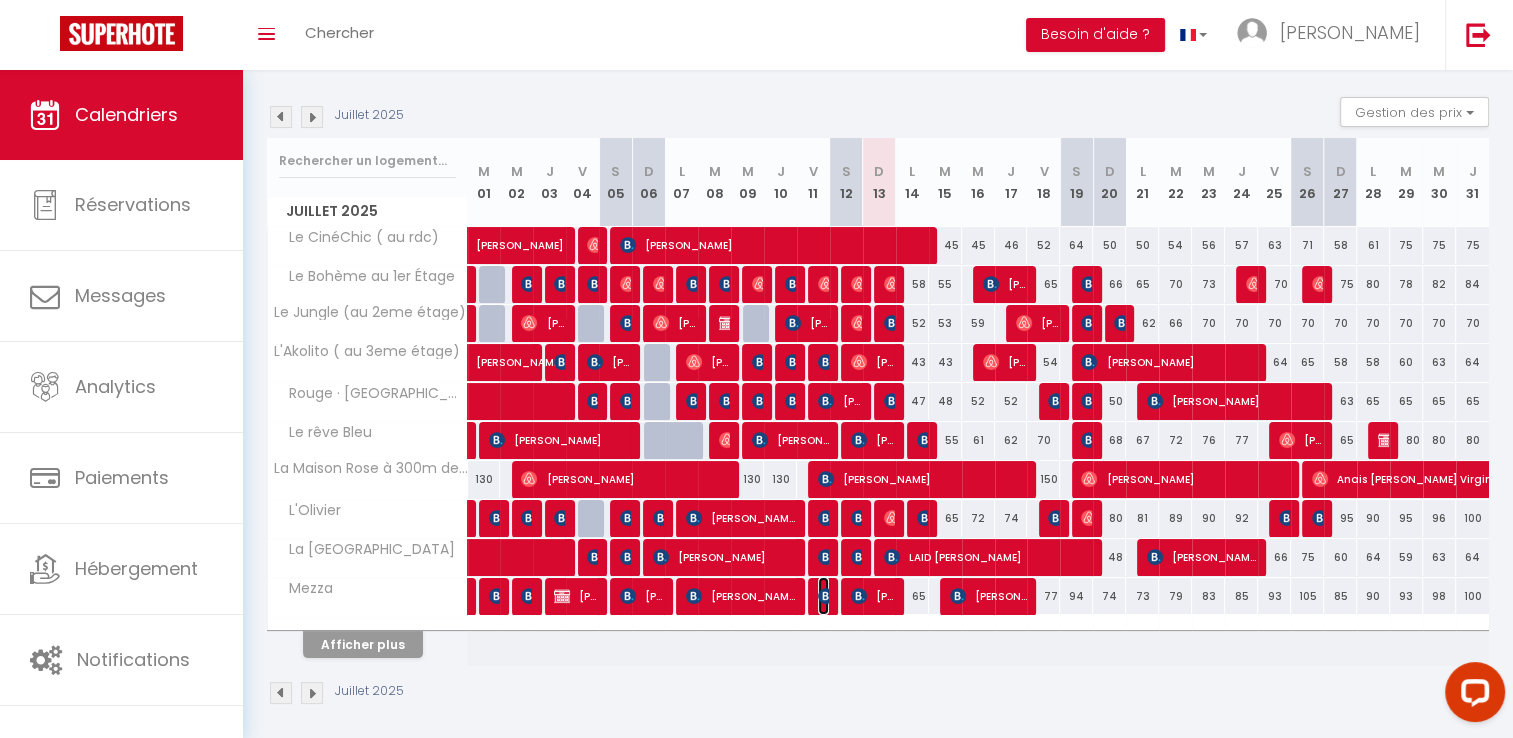 click at bounding box center (826, 596) 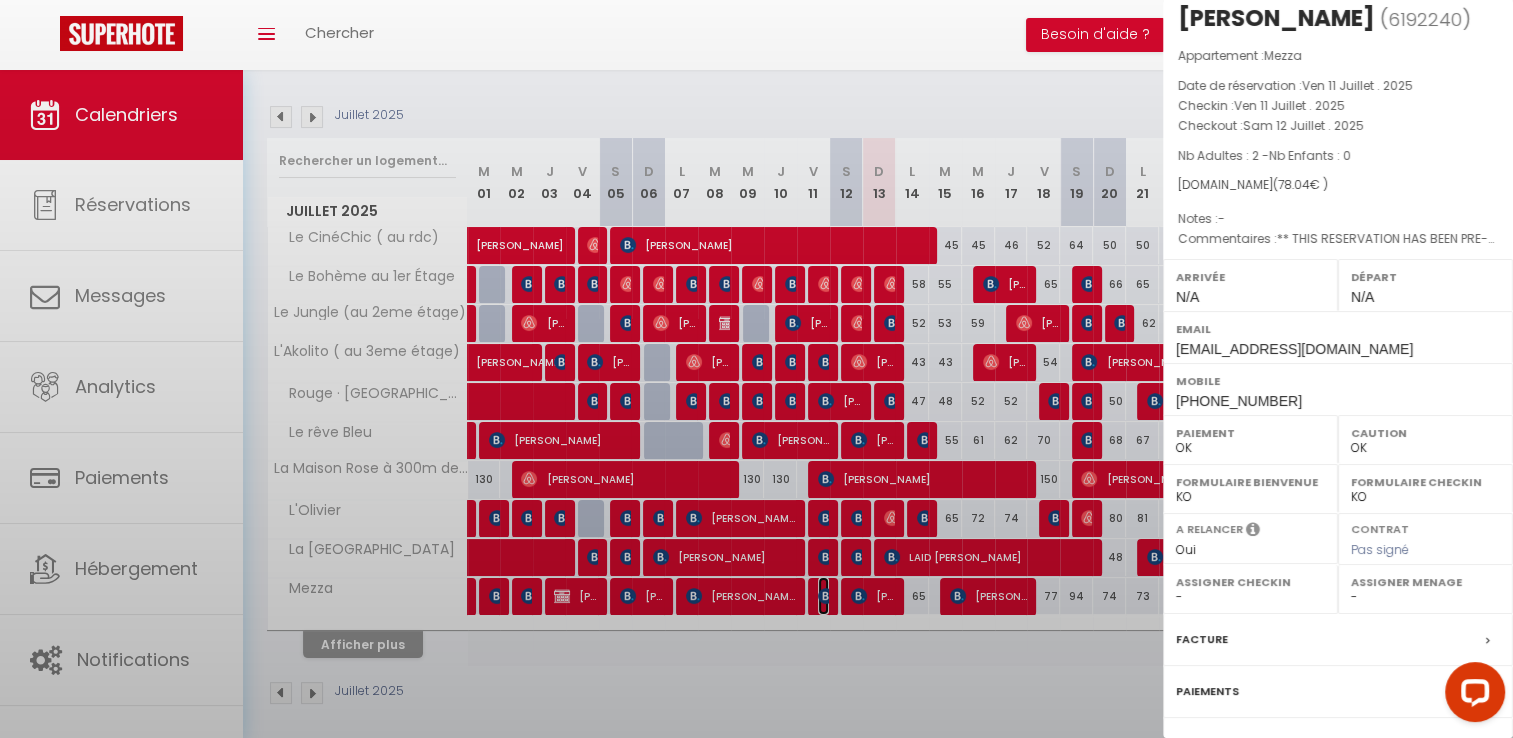 select on "KO" 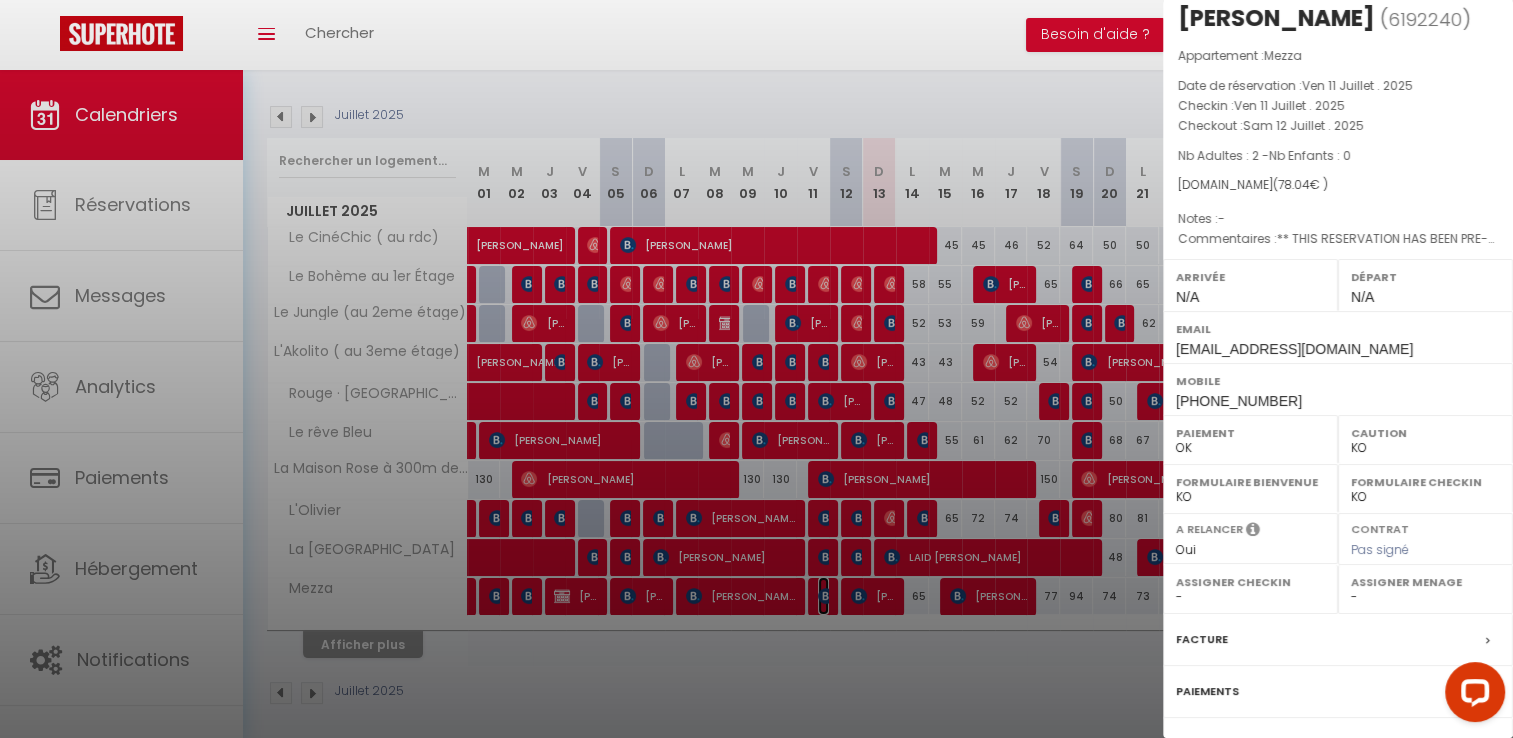 scroll, scrollTop: 190, scrollLeft: 0, axis: vertical 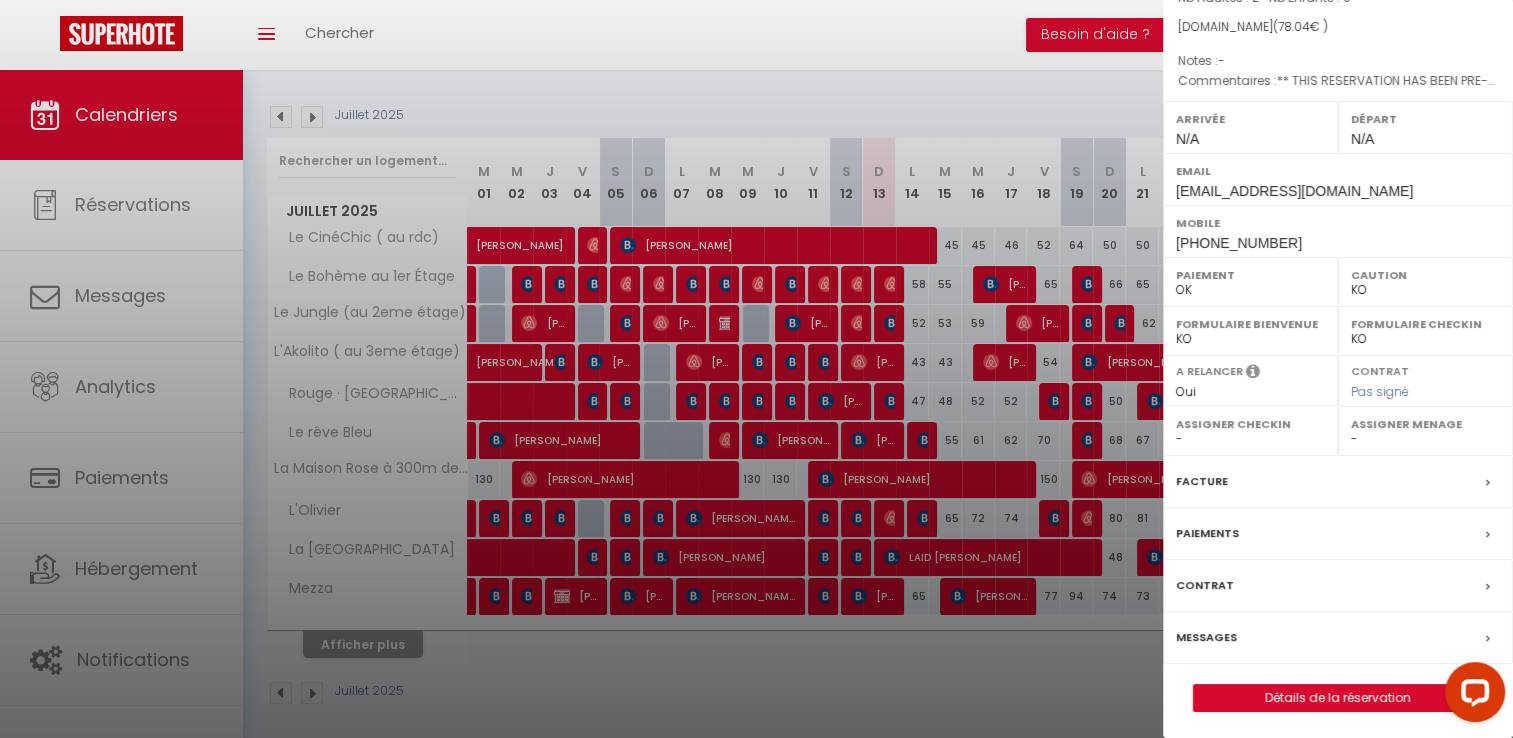 click on "Messages" at bounding box center (1338, 638) 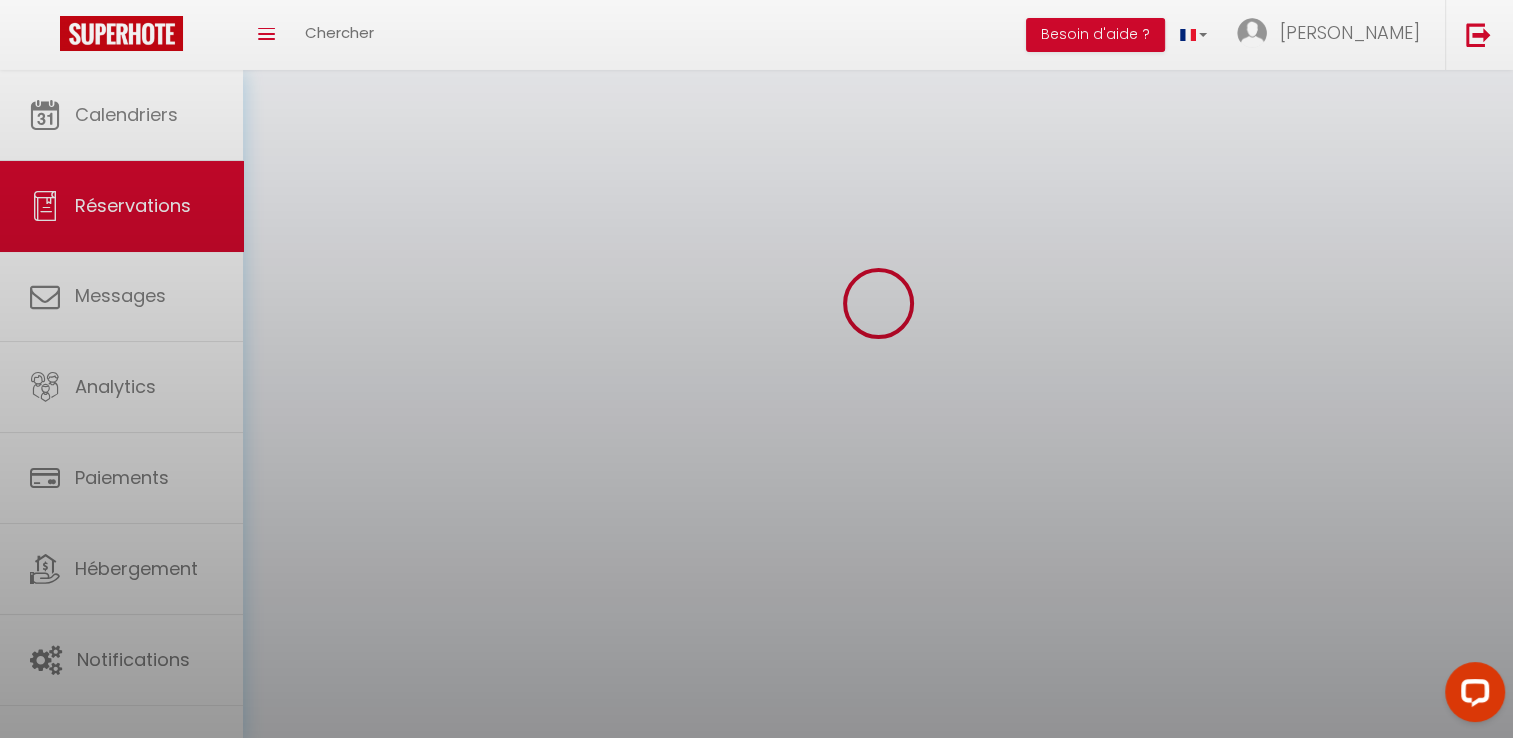 scroll, scrollTop: 0, scrollLeft: 0, axis: both 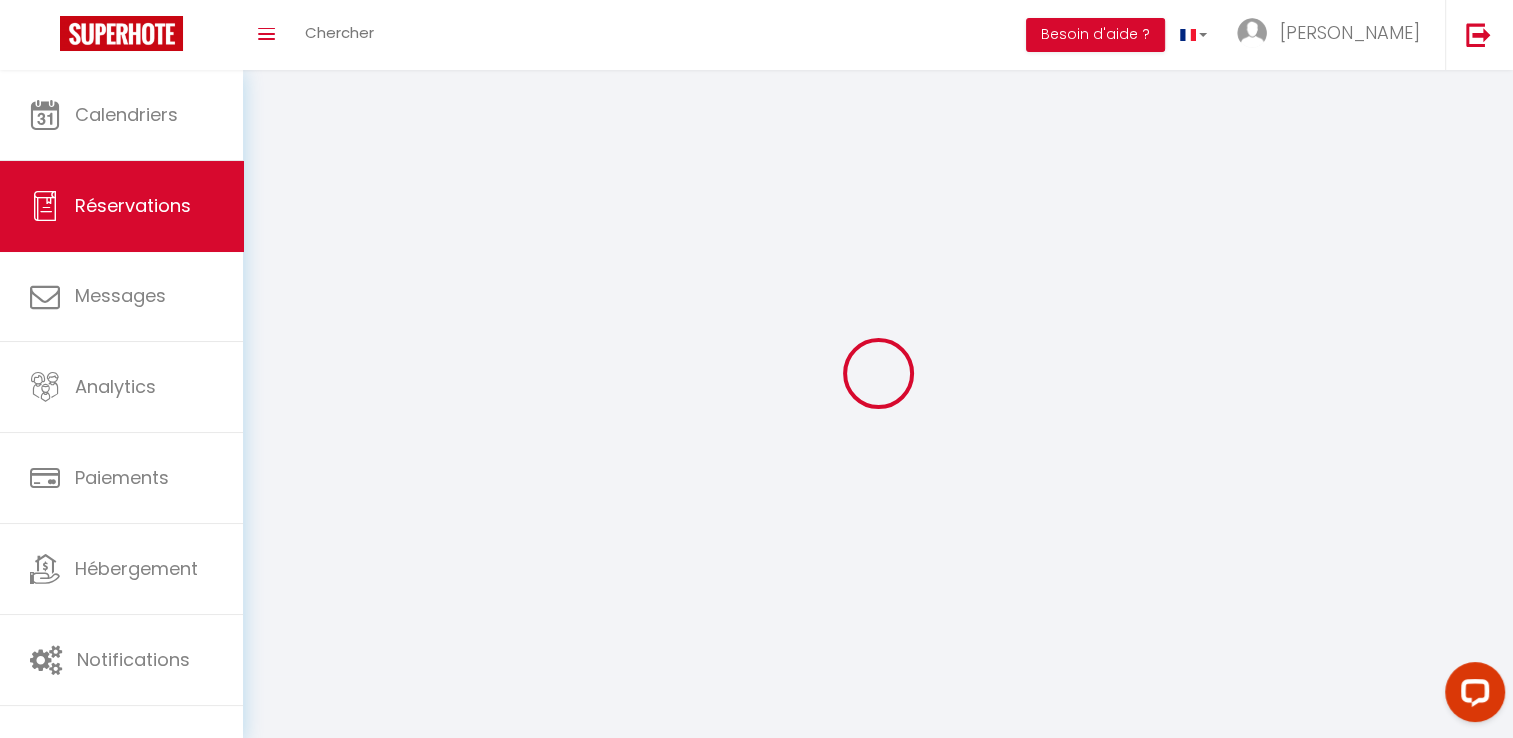click at bounding box center (878, 373) 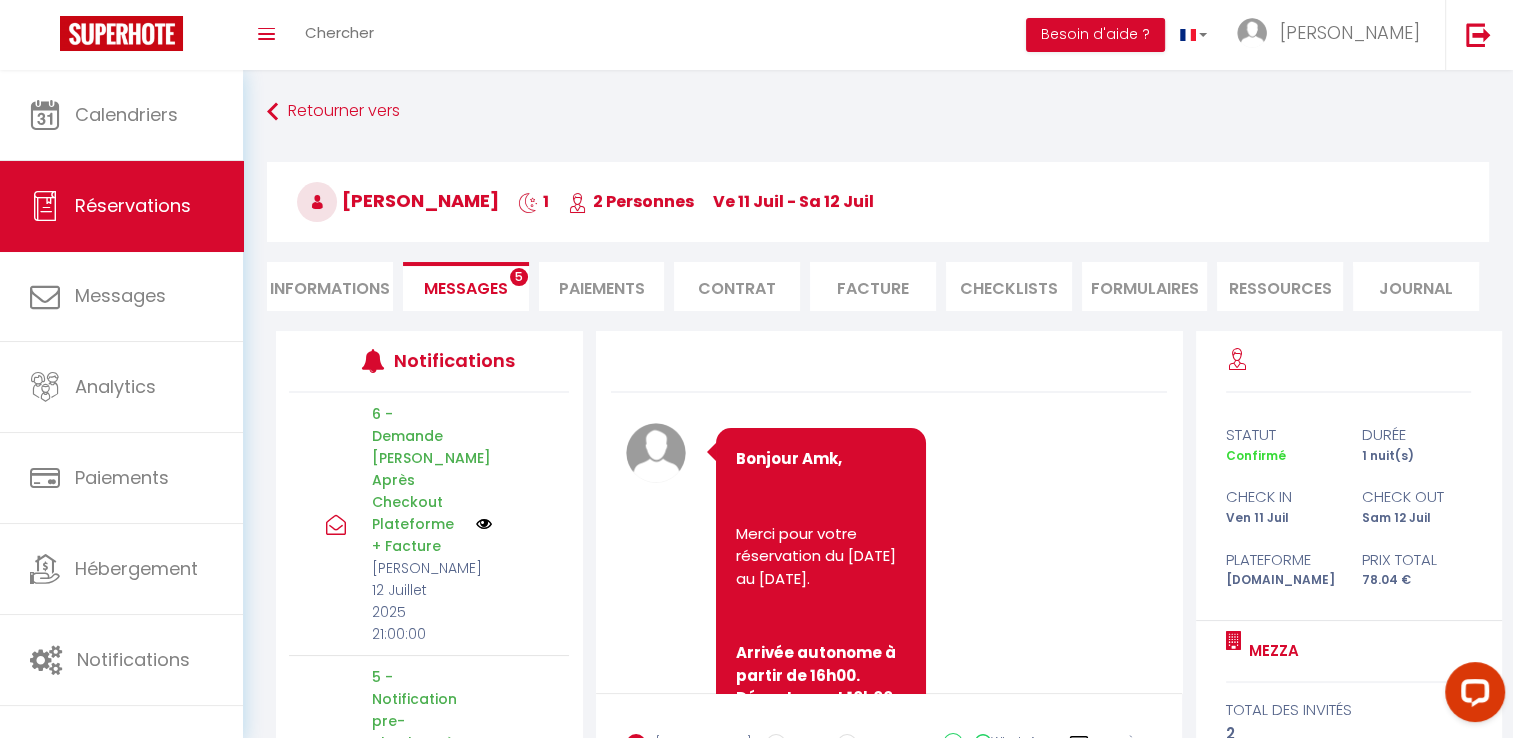 scroll, scrollTop: 7230, scrollLeft: 0, axis: vertical 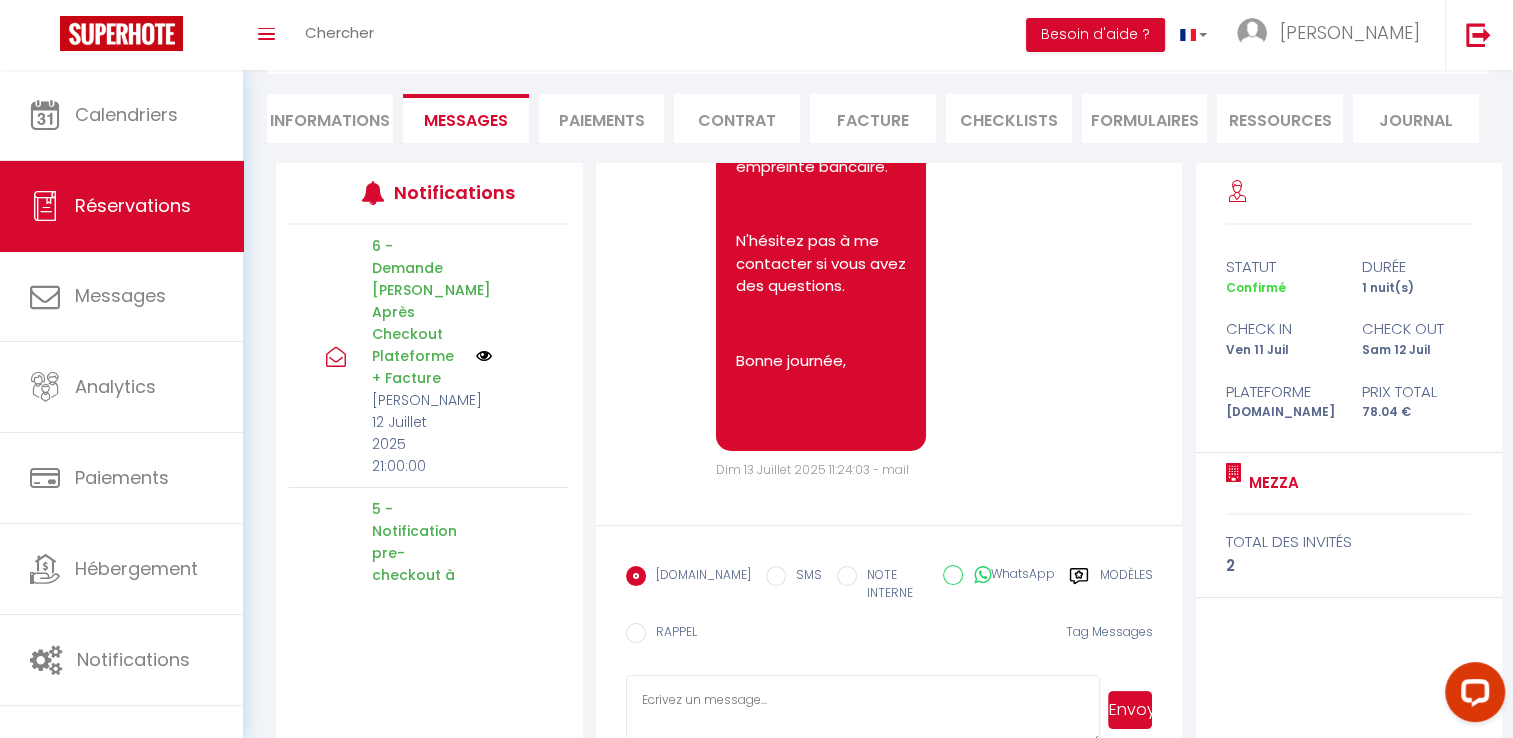 click on "https://superhote.com/applink/p/k7ovL3qr" at bounding box center [814, -118] 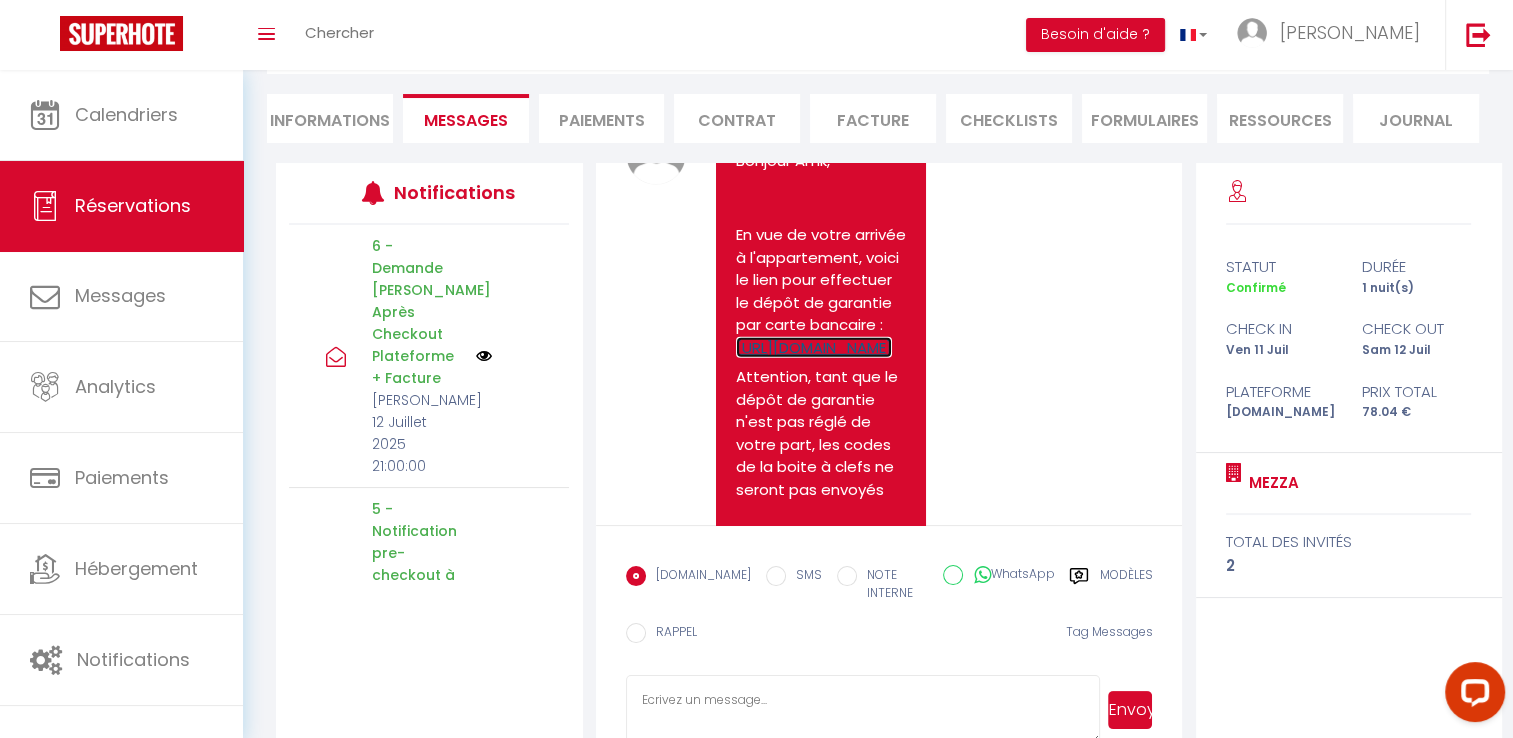scroll, scrollTop: 6136, scrollLeft: 0, axis: vertical 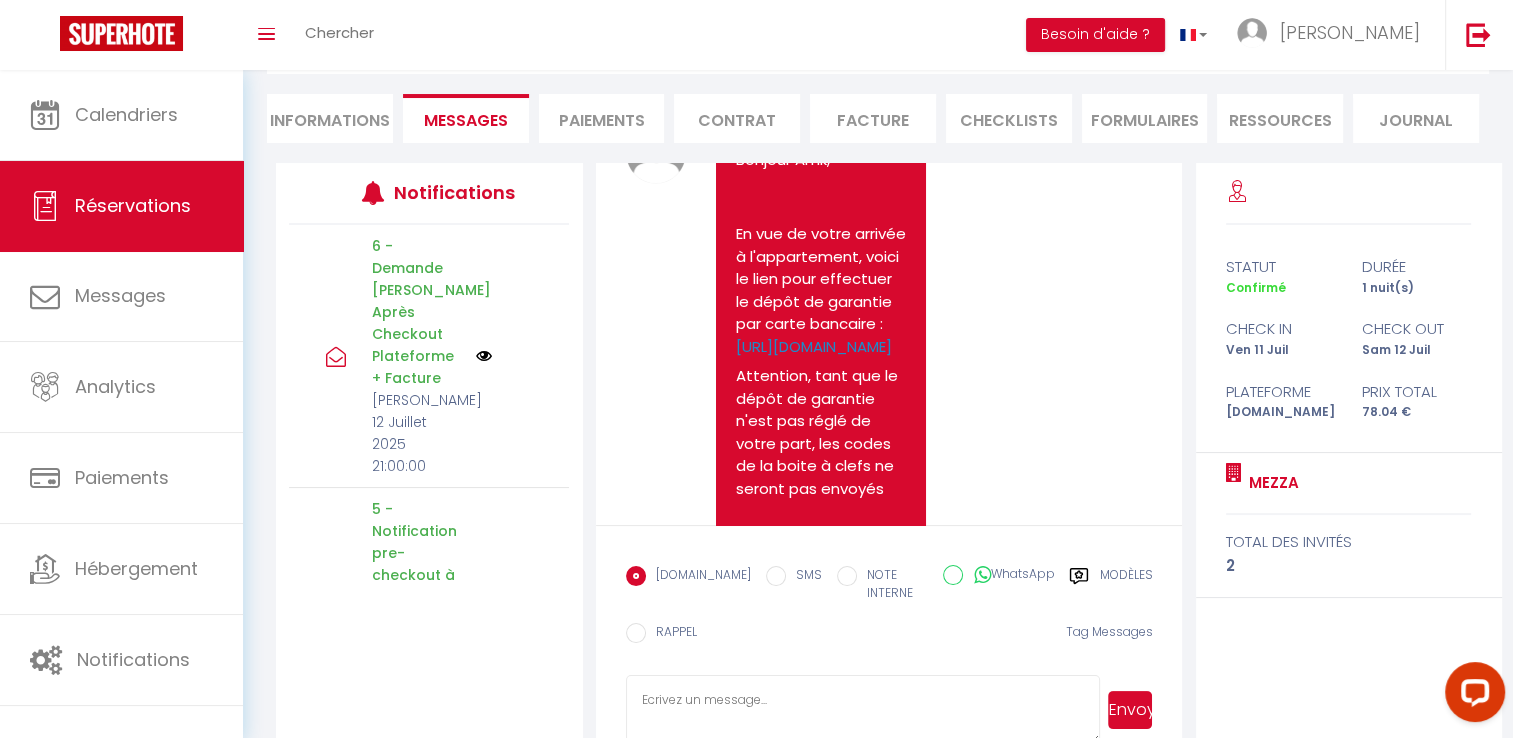 click on "Bonjour Amk,
J’espère que vous allez bien et que votre retour se passe sans encombre !
Si vous êtes intéressé par la location de courte durée et souhaitez développer vos revenus, n’hésitez pas à cliquer ici pour en savoir plus 👉 Découvrir La Conciergerie des Artistes
Nous serions ravis si vous pouviez nous laisser la note maximale sur Booking.com.
Vous pouvez retrouver votre facture à cette adresse :
https://superhote.com/applink/invoice/5tvkMRj5ZU
Merci encore pour votre confiance !
Cordialement,
Yahn DUBUCQ" at bounding box center (821, -345) 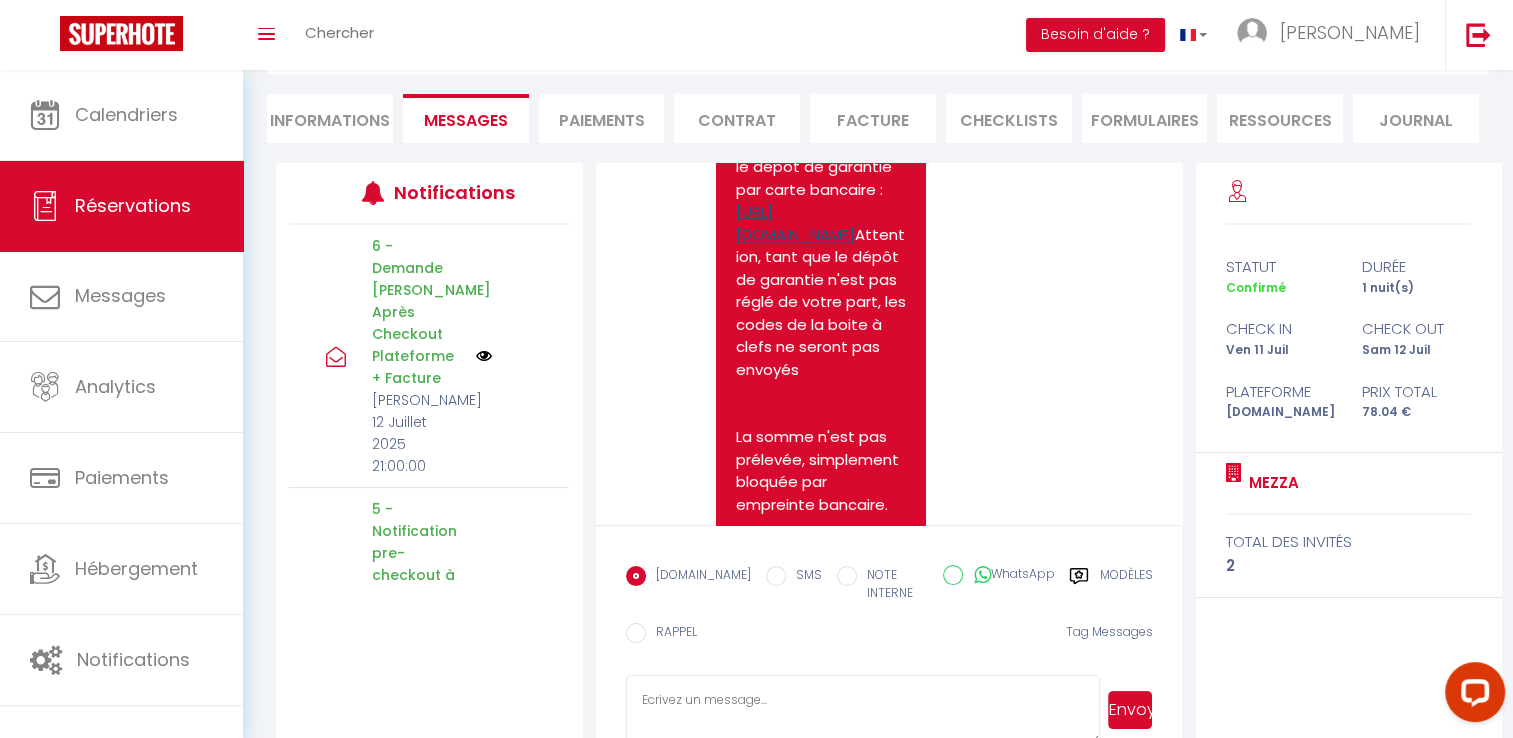 scroll, scrollTop: 2225, scrollLeft: 0, axis: vertical 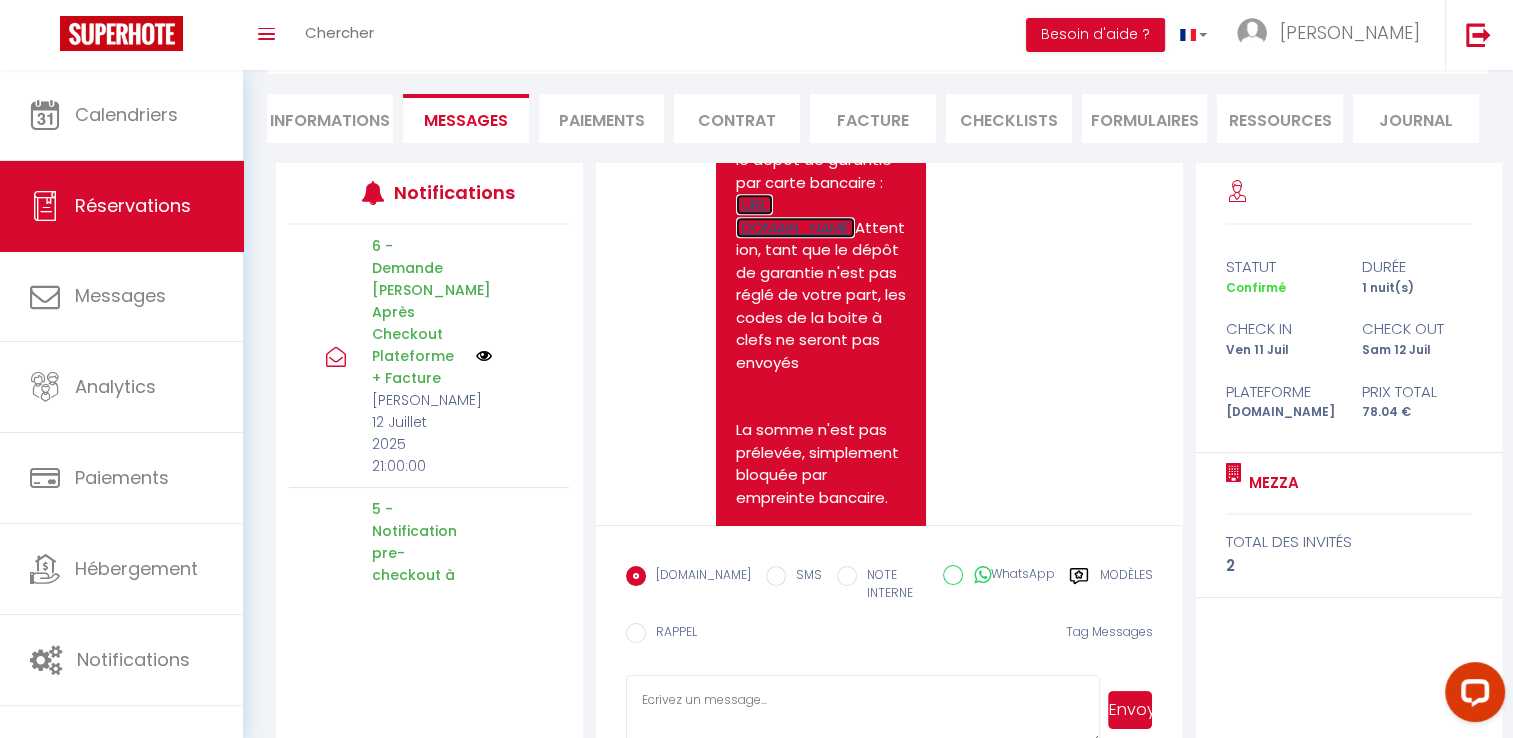 click on "https://superhote.com/applink/p/RnFpuvQE" at bounding box center (795, 216) 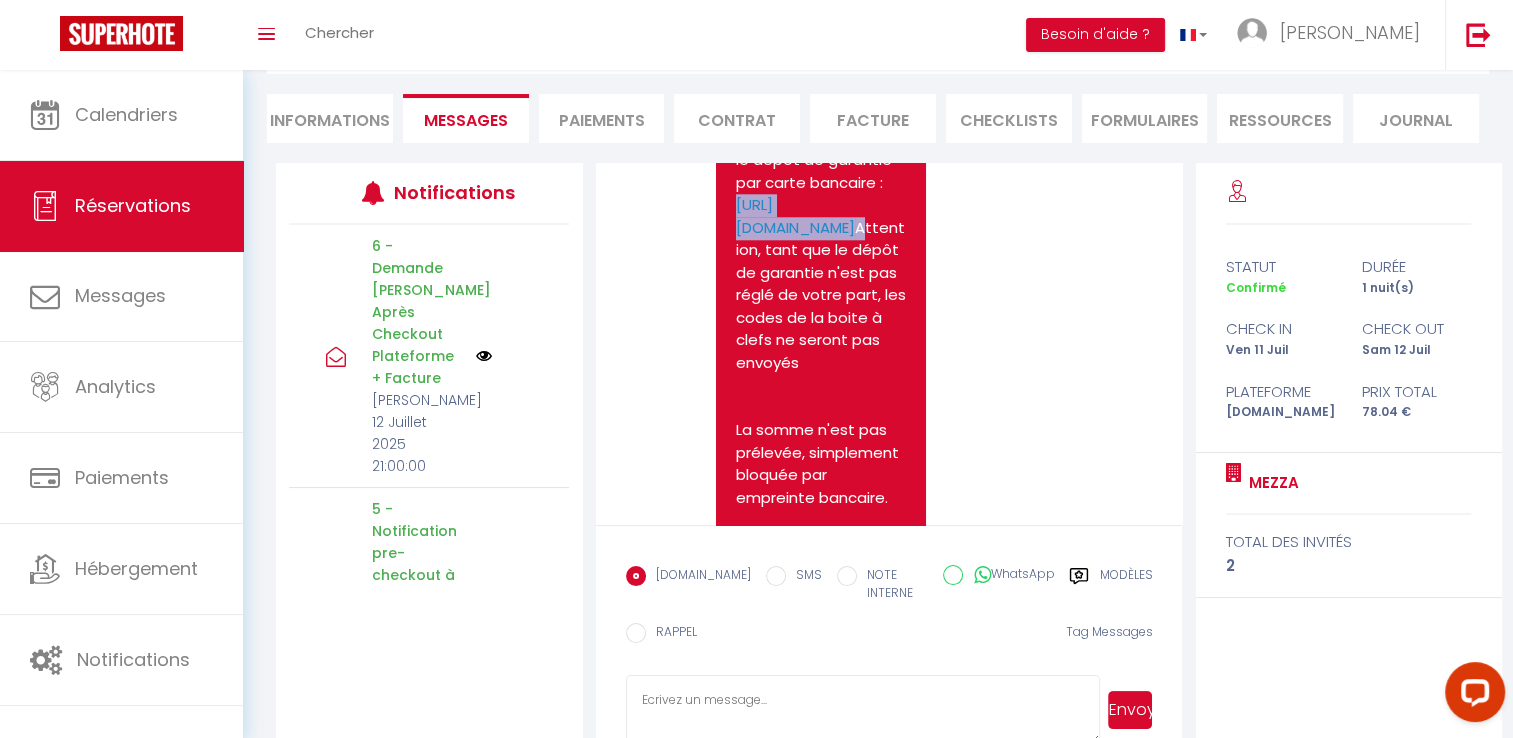 drag, startPoint x: 804, startPoint y: 434, endPoint x: 732, endPoint y: 386, distance: 86.53323 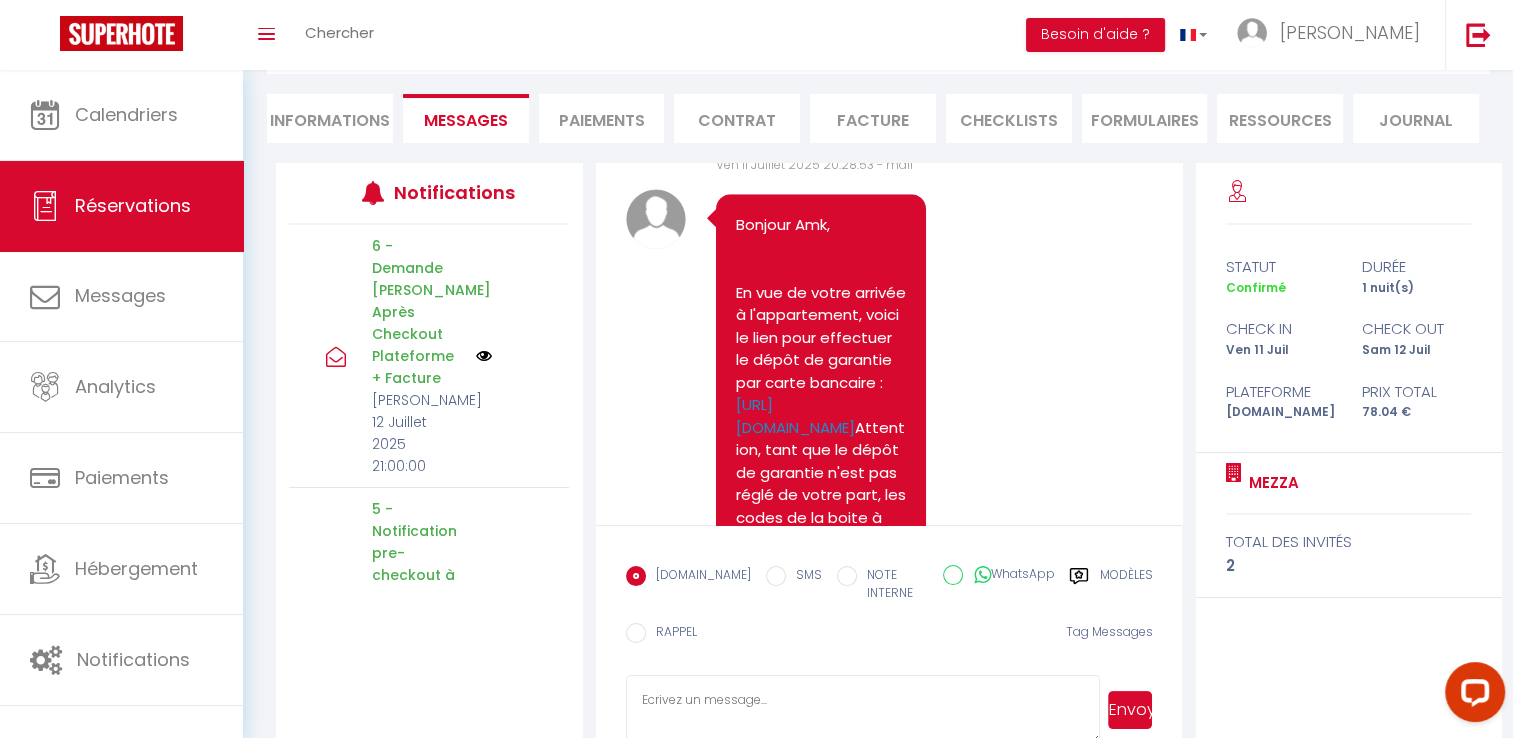 scroll, scrollTop: 1262, scrollLeft: 0, axis: vertical 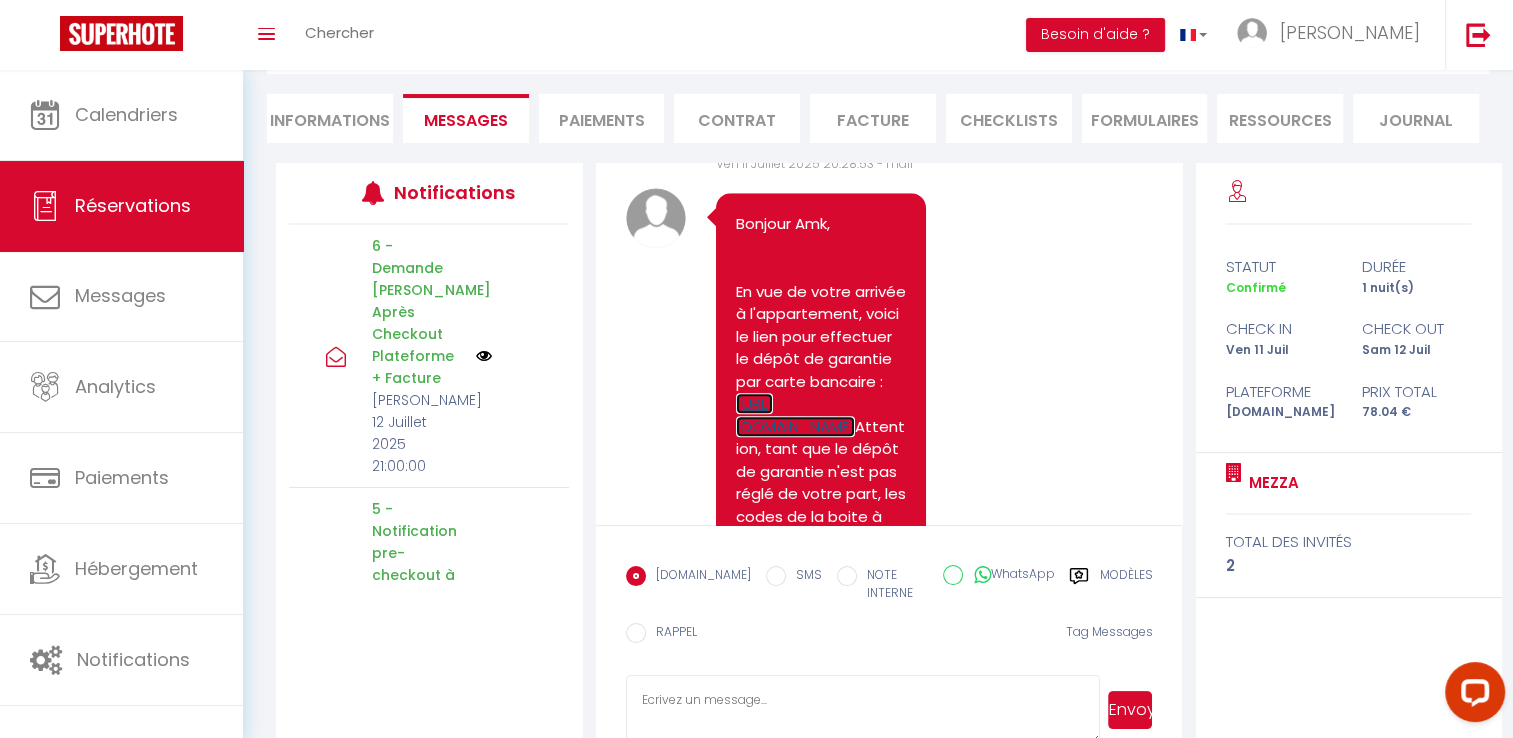 click on "https://superhote.com/applink/p/bmJS6Unh" at bounding box center [795, 415] 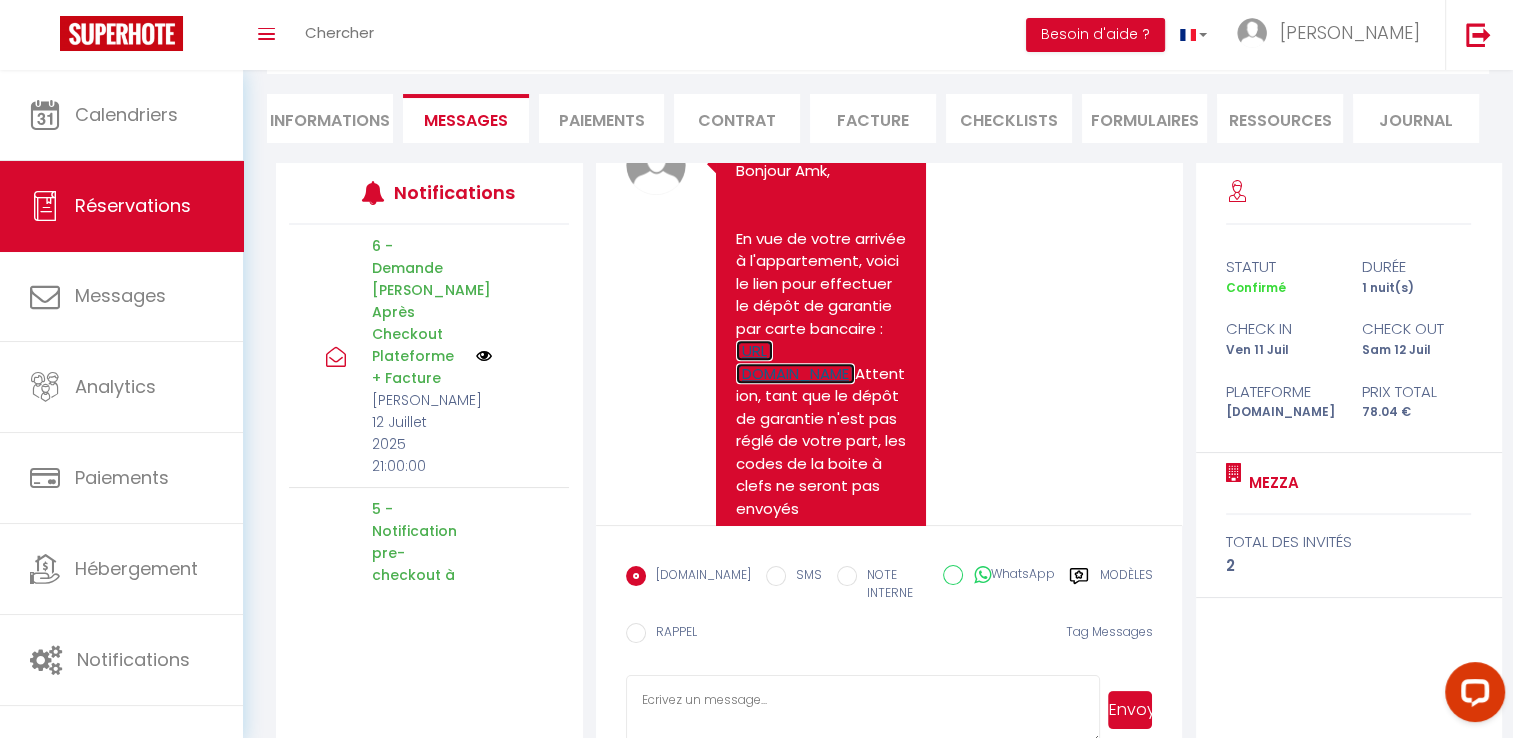 scroll, scrollTop: 1312, scrollLeft: 0, axis: vertical 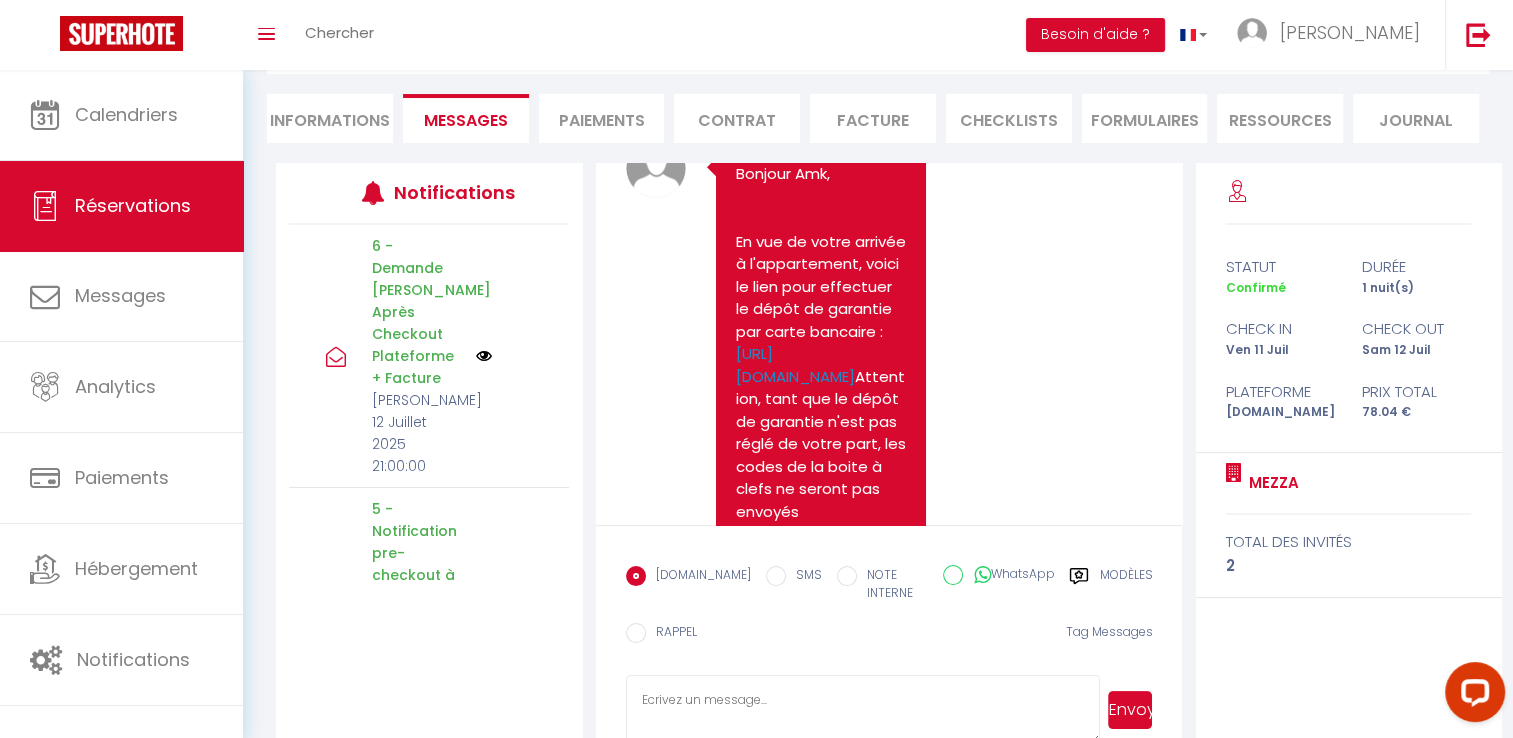 click on "Notifications" at bounding box center (429, 192) 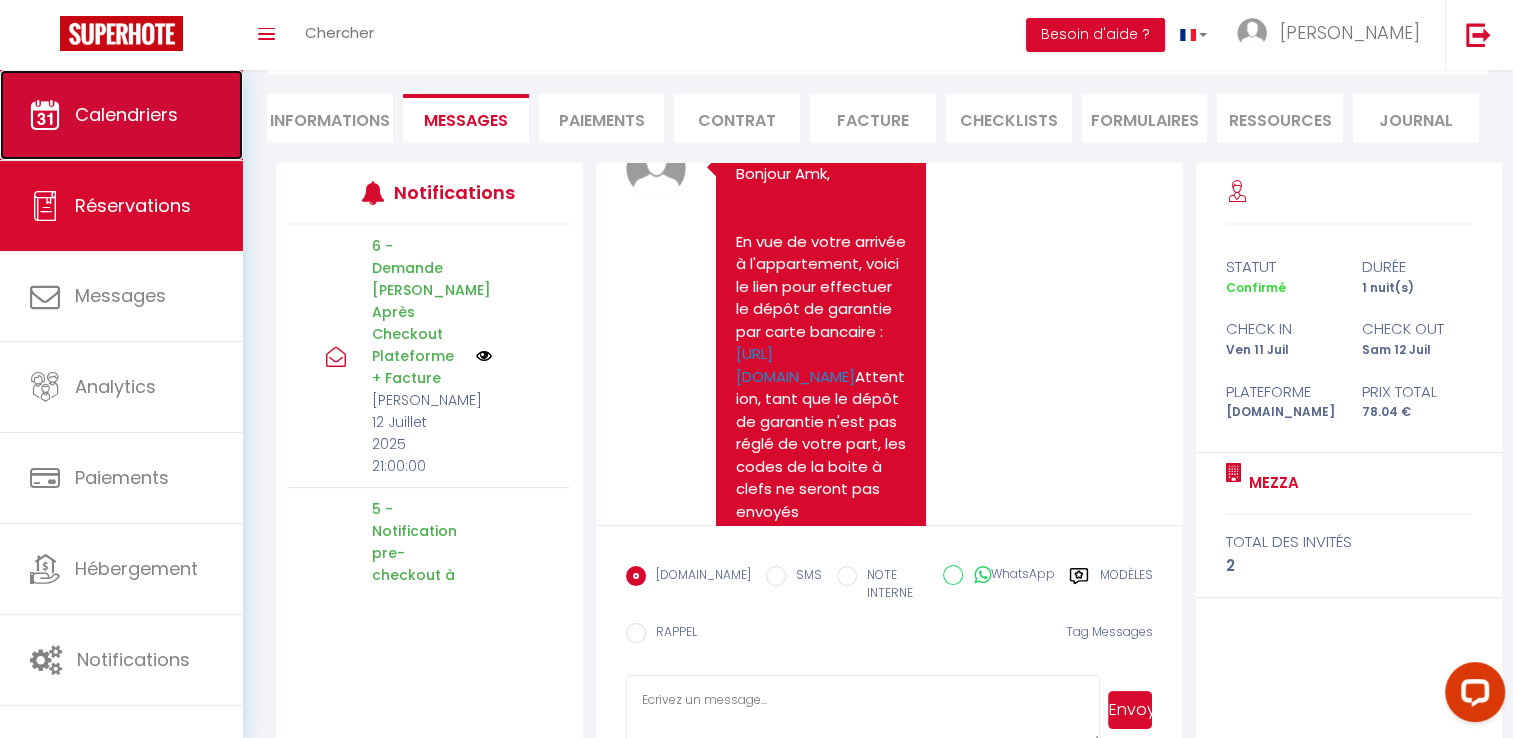 click on "Calendriers" at bounding box center [126, 114] 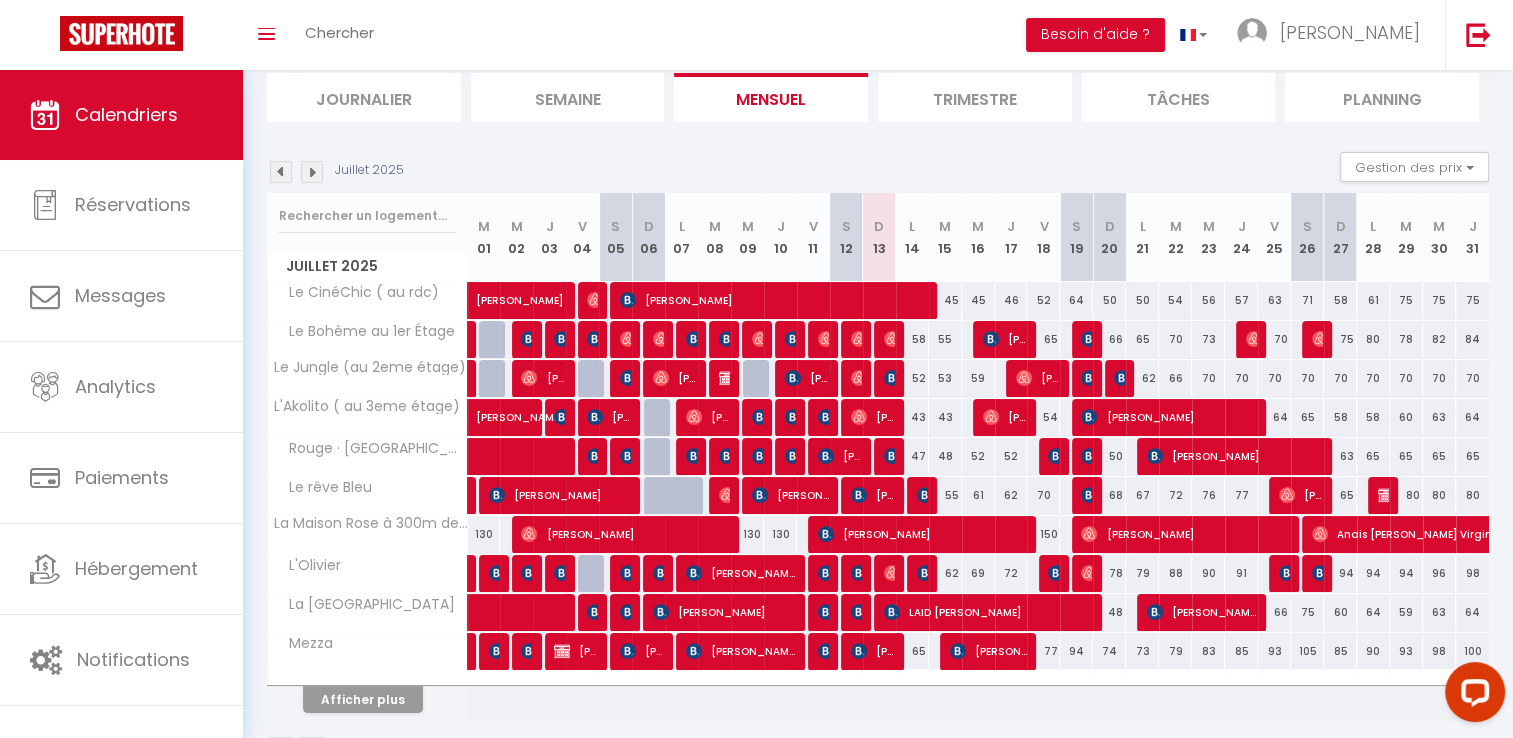 scroll, scrollTop: 136, scrollLeft: 0, axis: vertical 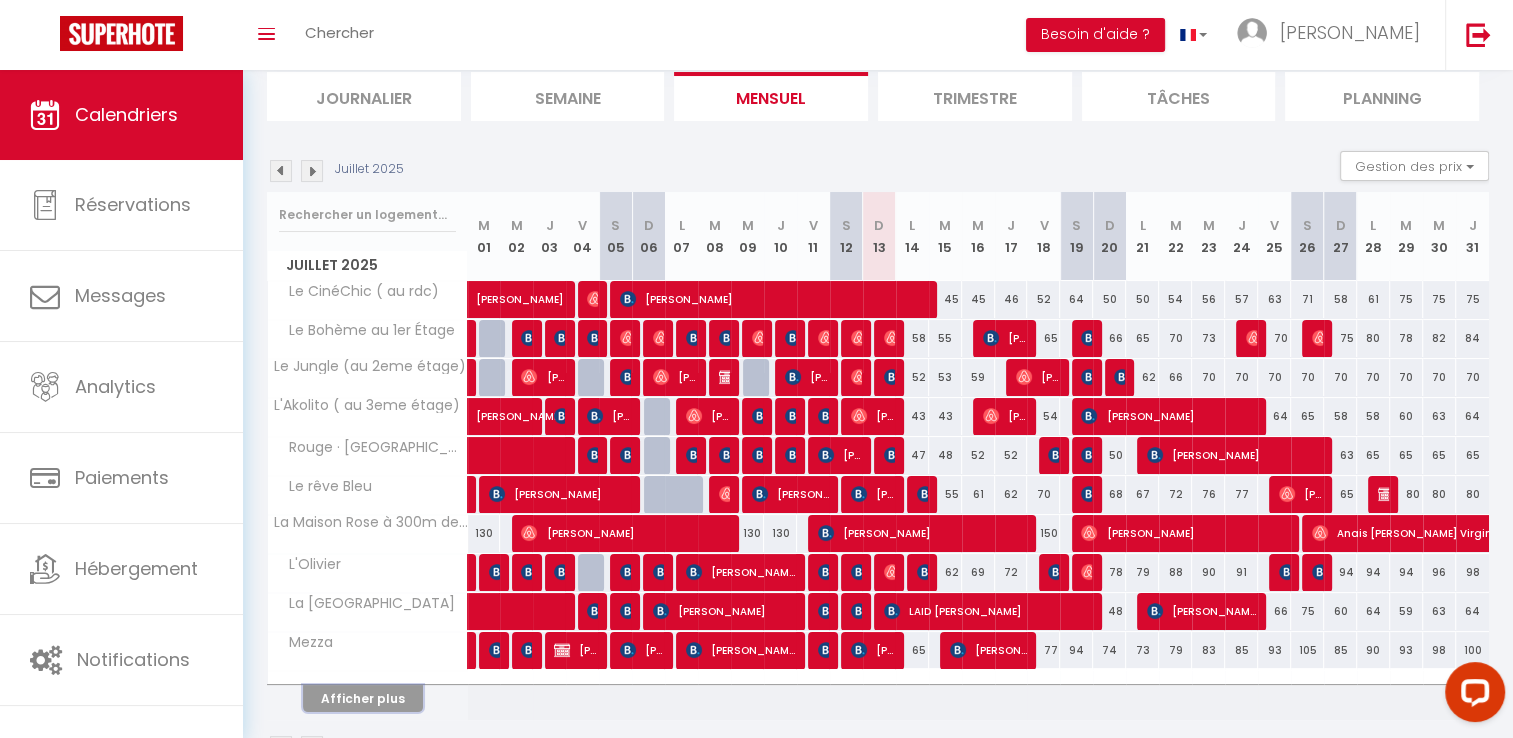 click on "Afficher plus" at bounding box center [363, 698] 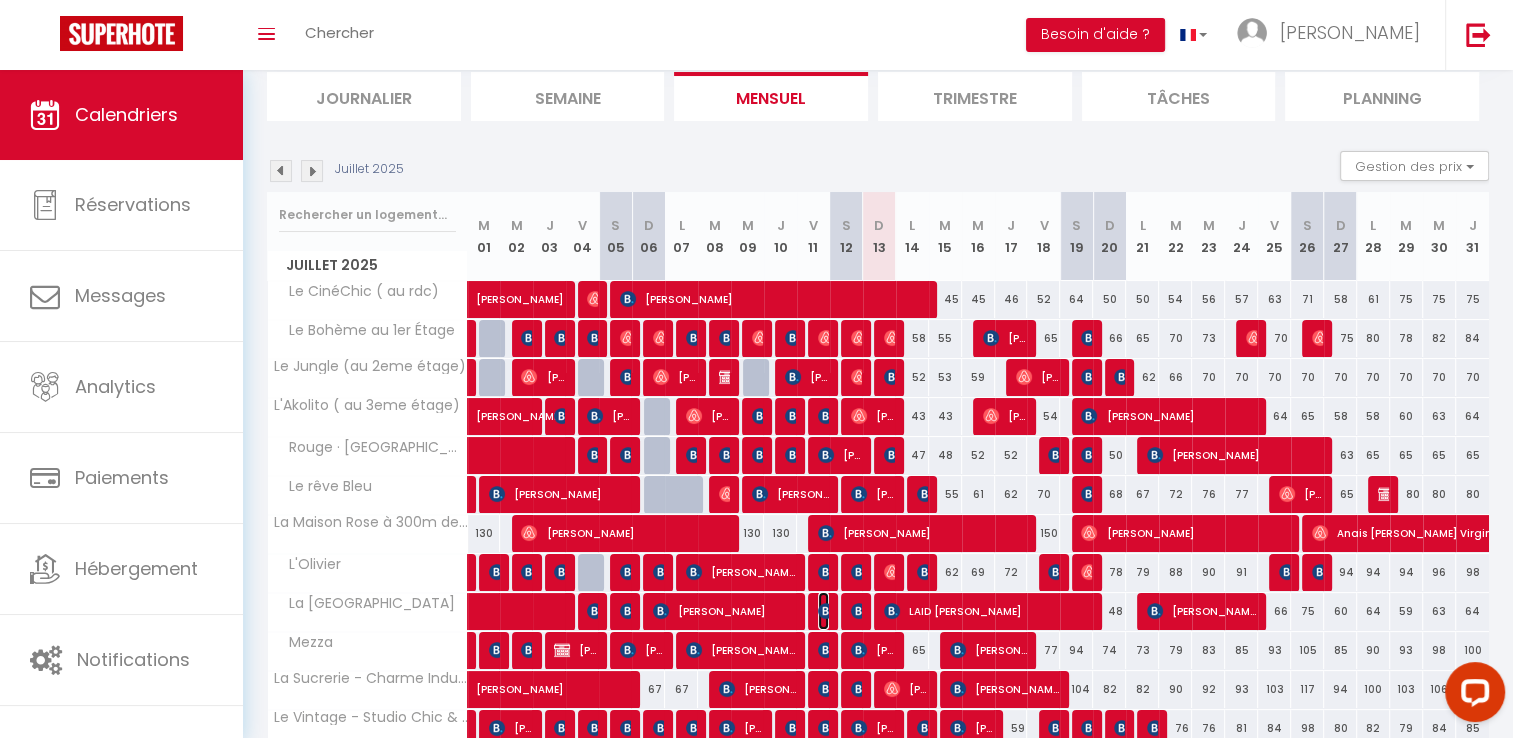 click at bounding box center [826, 611] 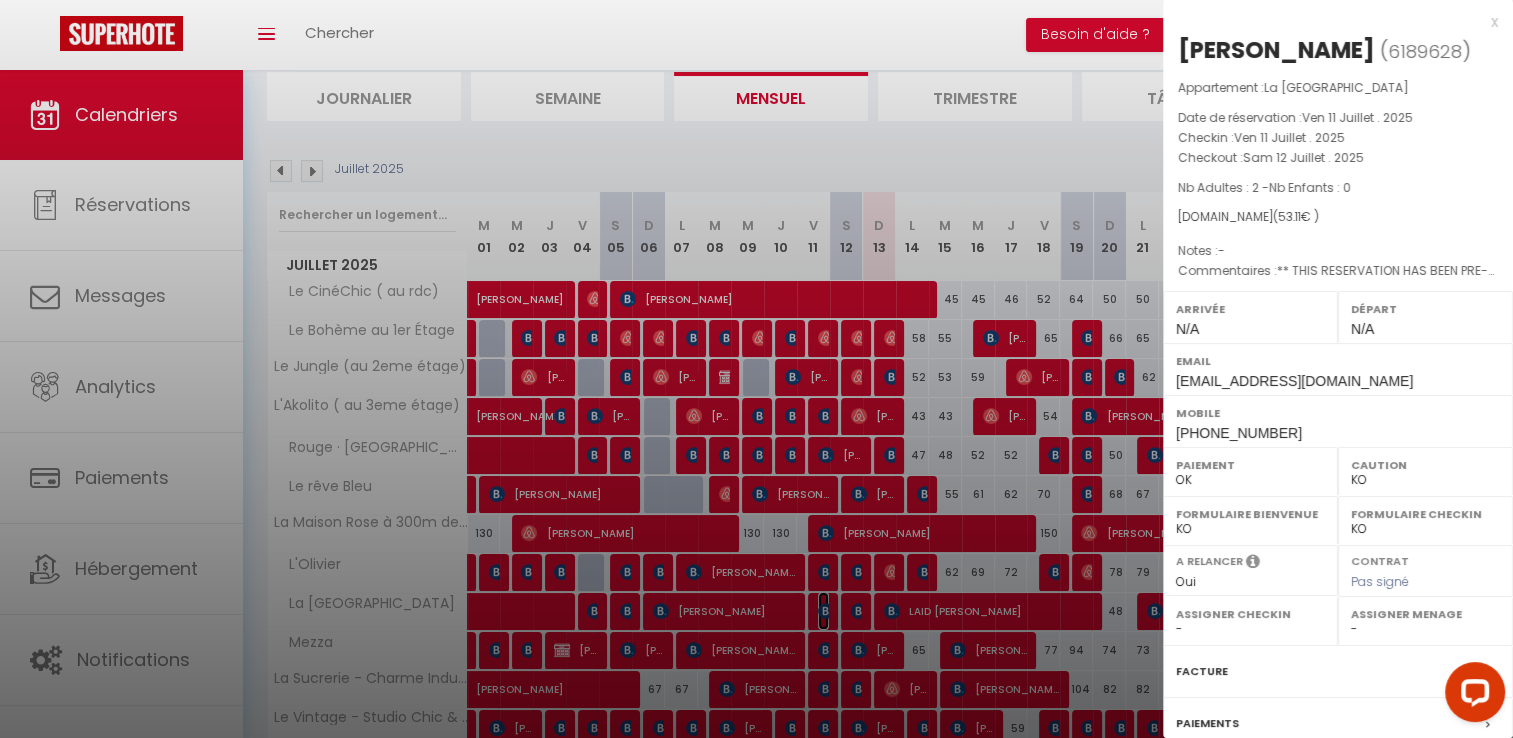 scroll, scrollTop: 190, scrollLeft: 0, axis: vertical 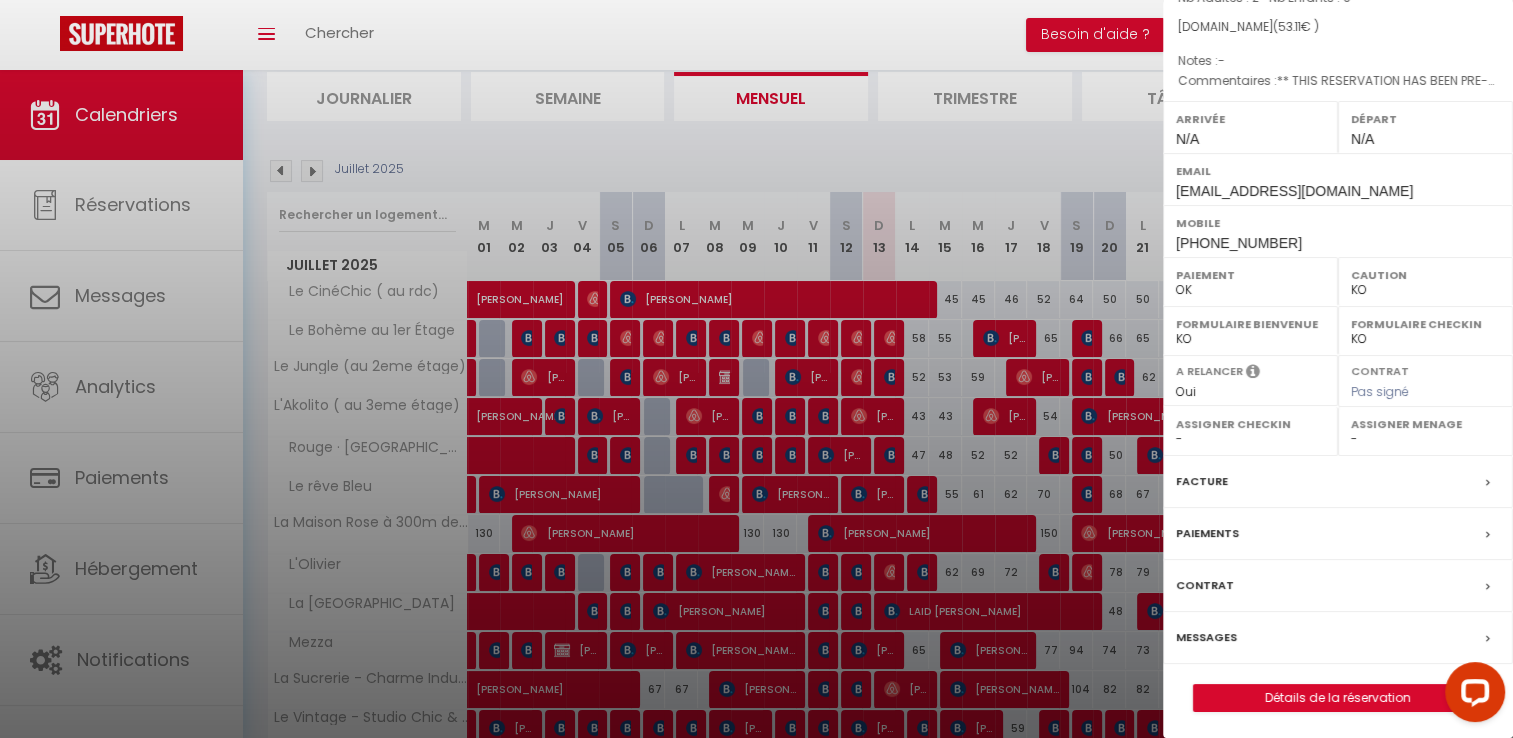 click on "Messages" at bounding box center (1206, 637) 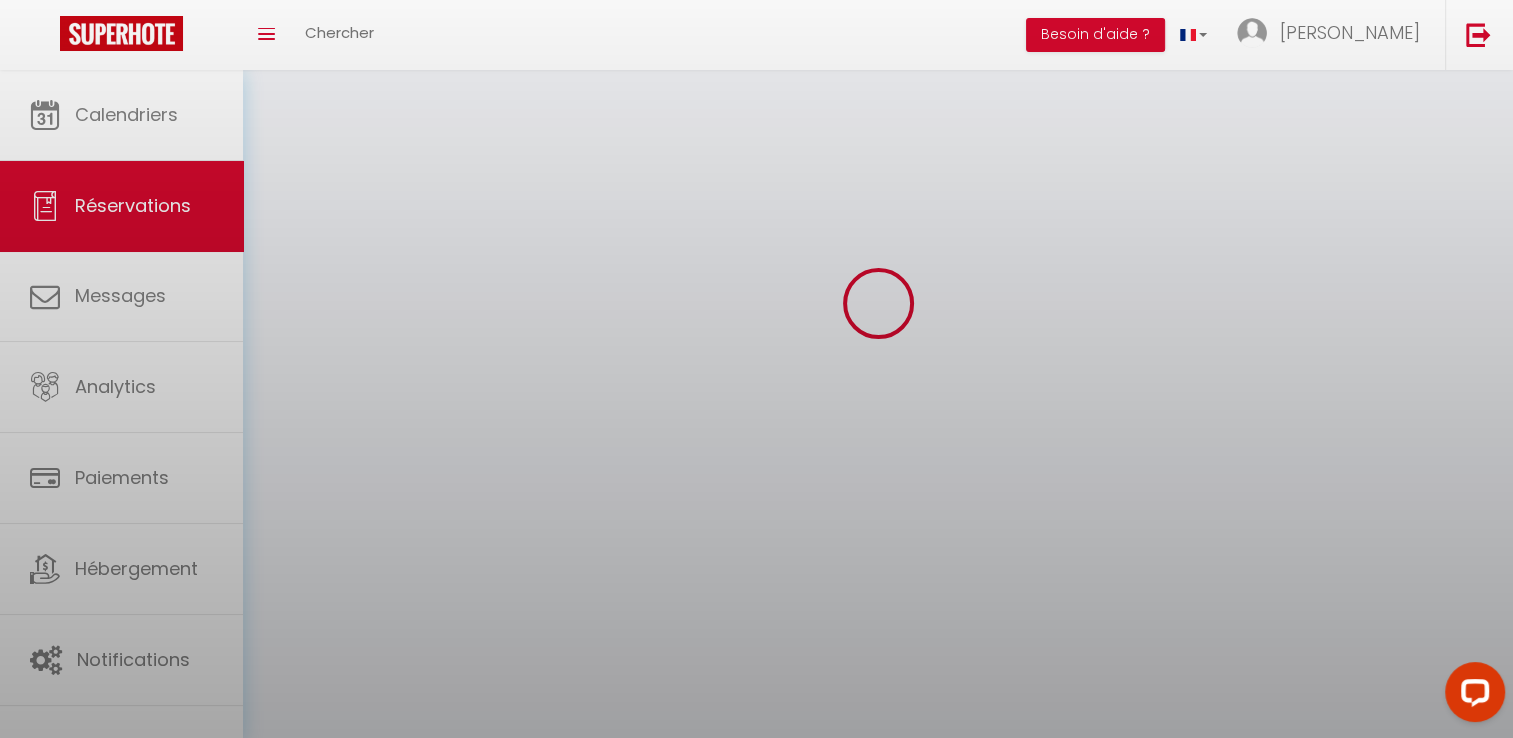 scroll, scrollTop: 0, scrollLeft: 0, axis: both 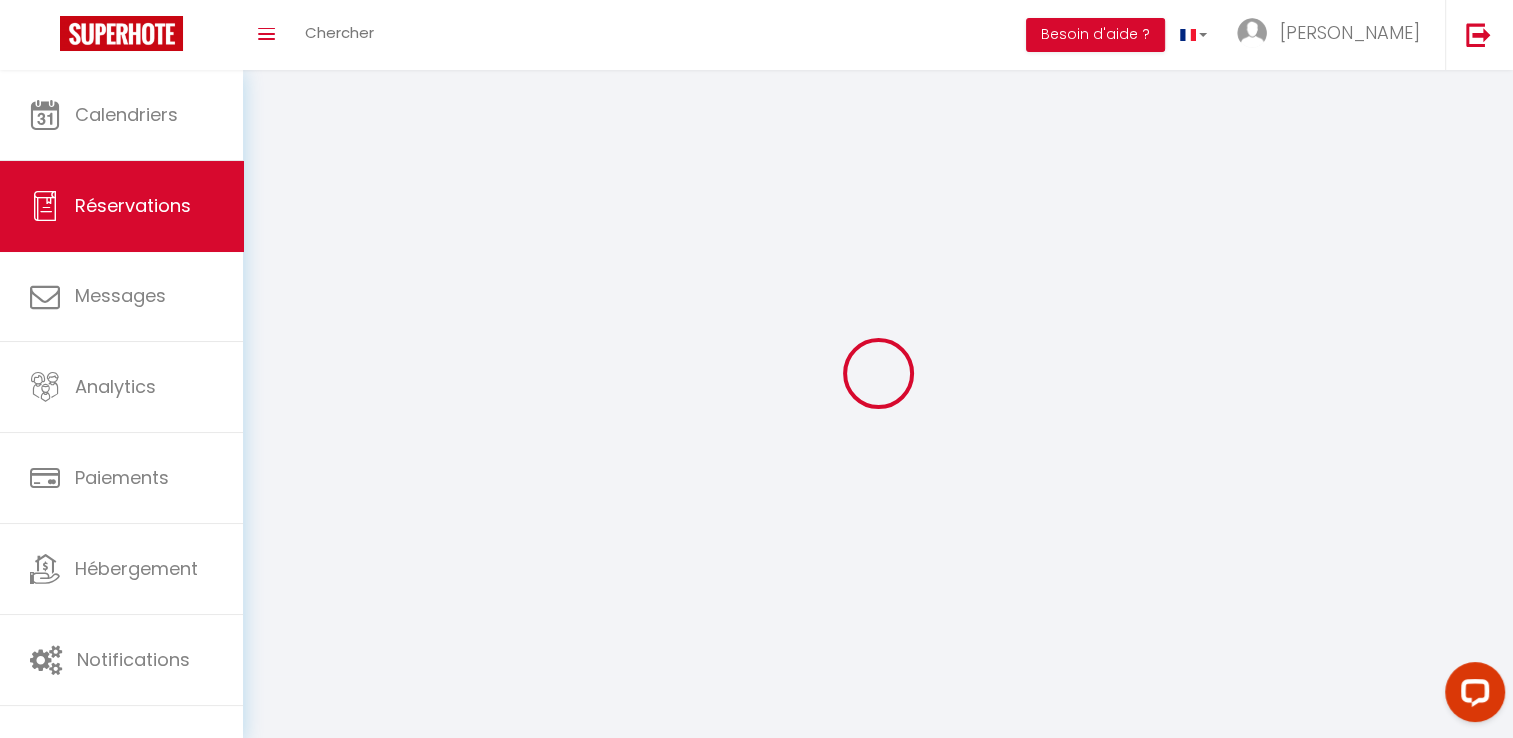 select 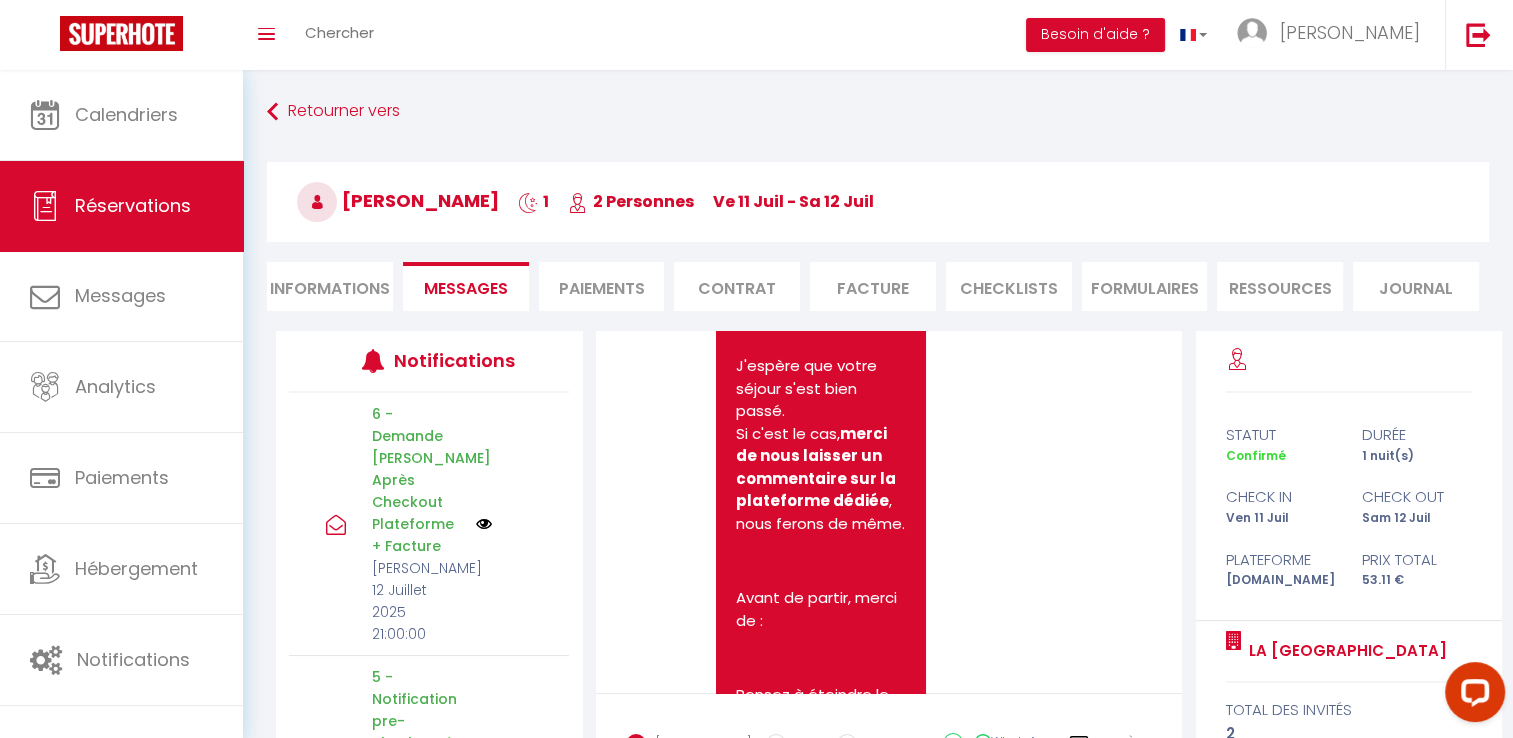 scroll, scrollTop: 9142, scrollLeft: 0, axis: vertical 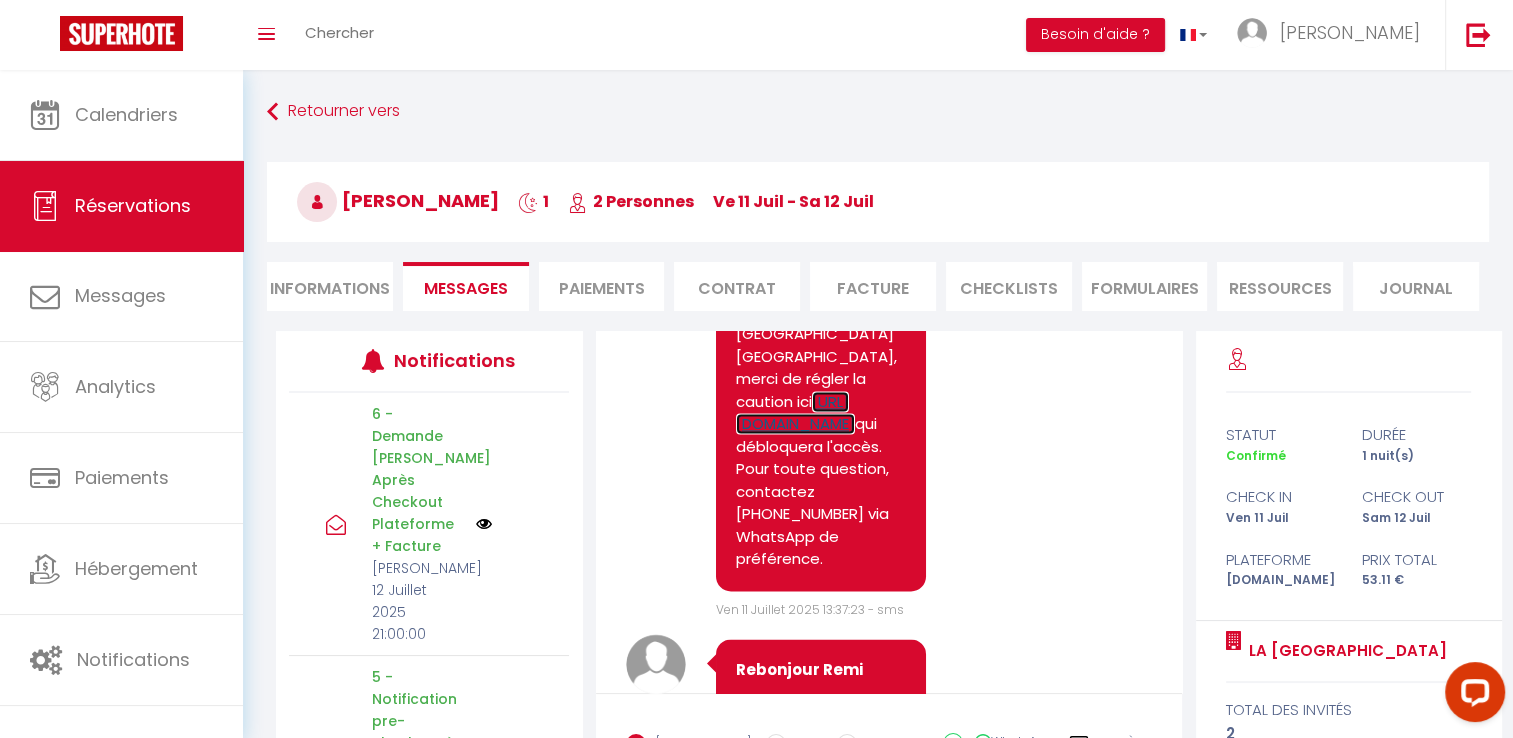 click on "https://superhote.com/applink/p/EPL4A0HH" at bounding box center (795, 413) 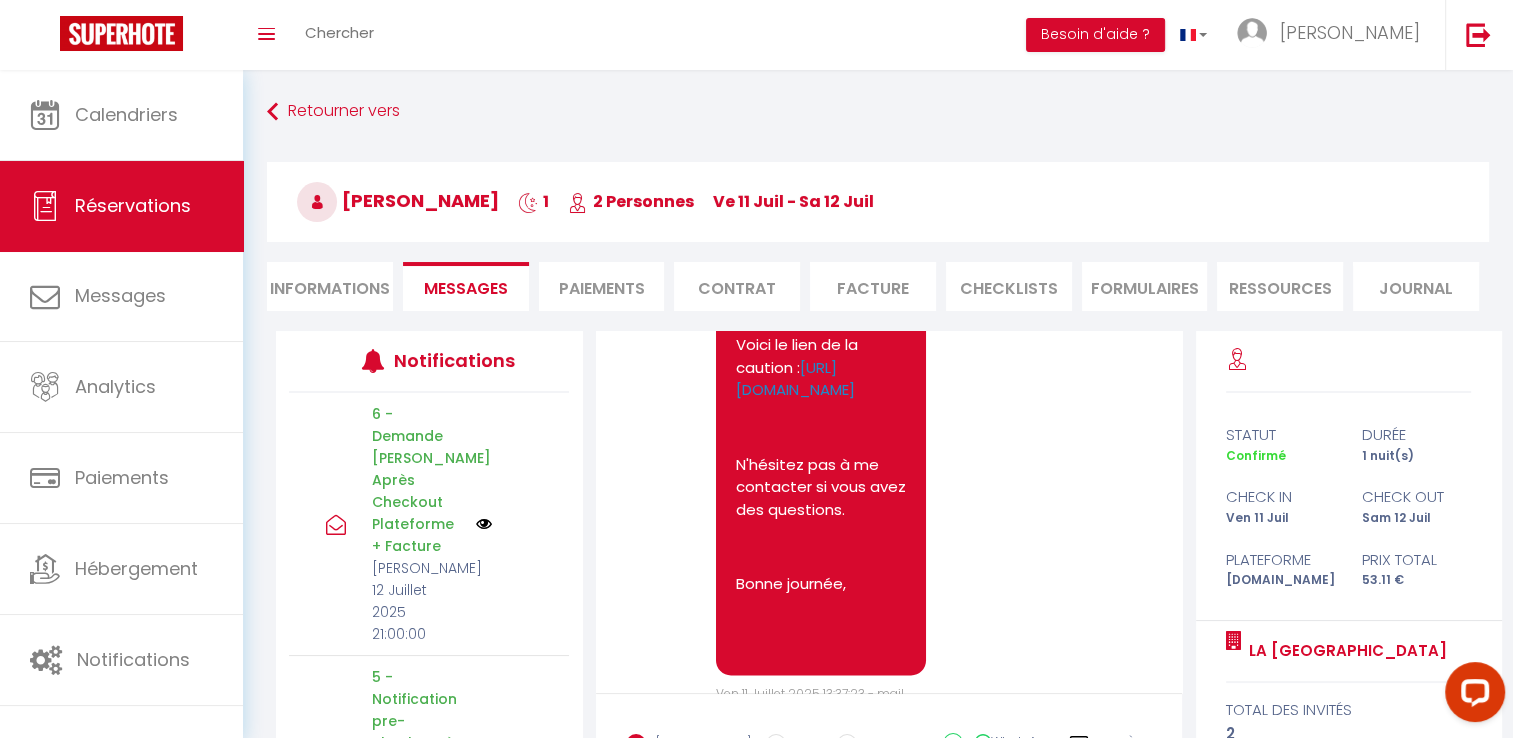 scroll, scrollTop: 2558, scrollLeft: 0, axis: vertical 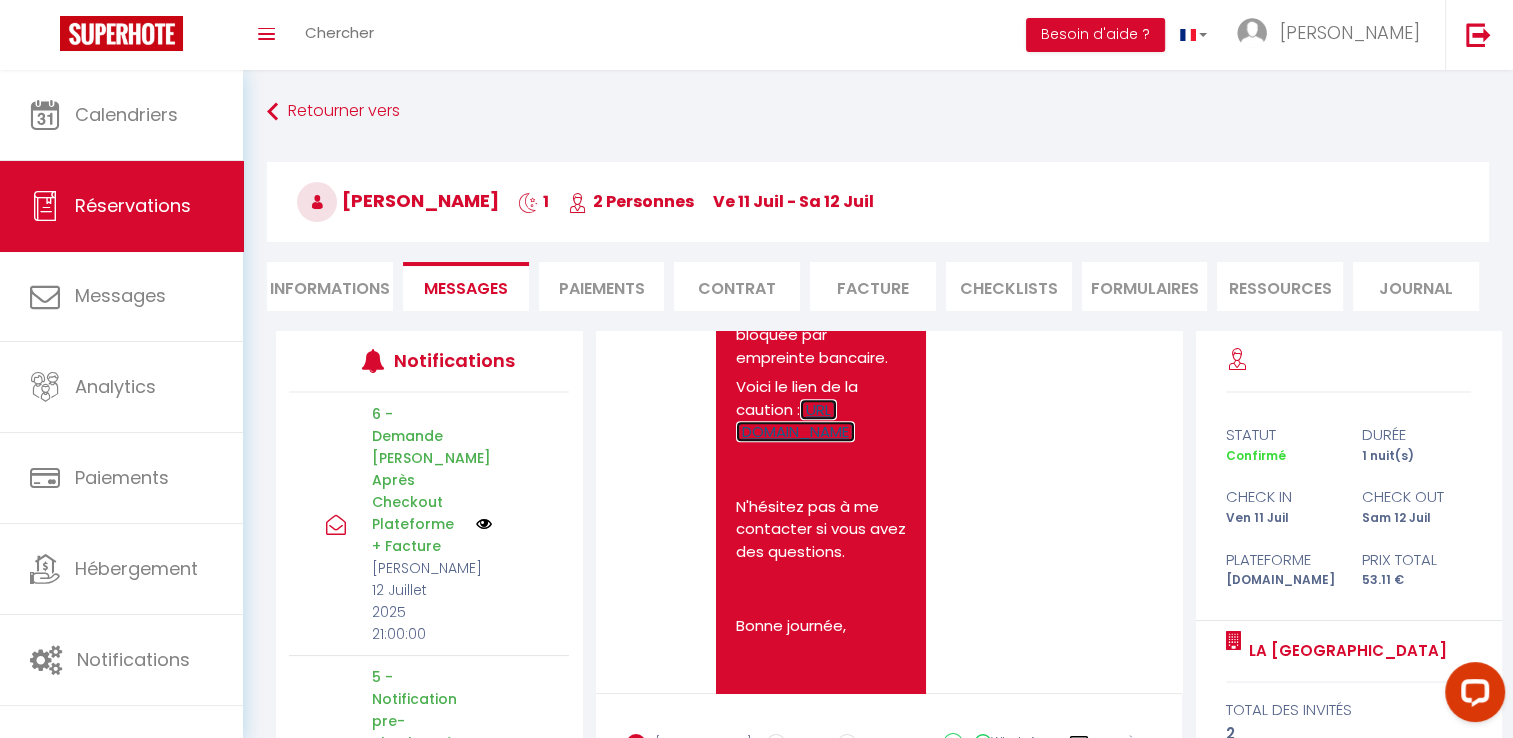 click on "https://superhote.com/applink/p/x9w0vEYp" at bounding box center [795, 421] 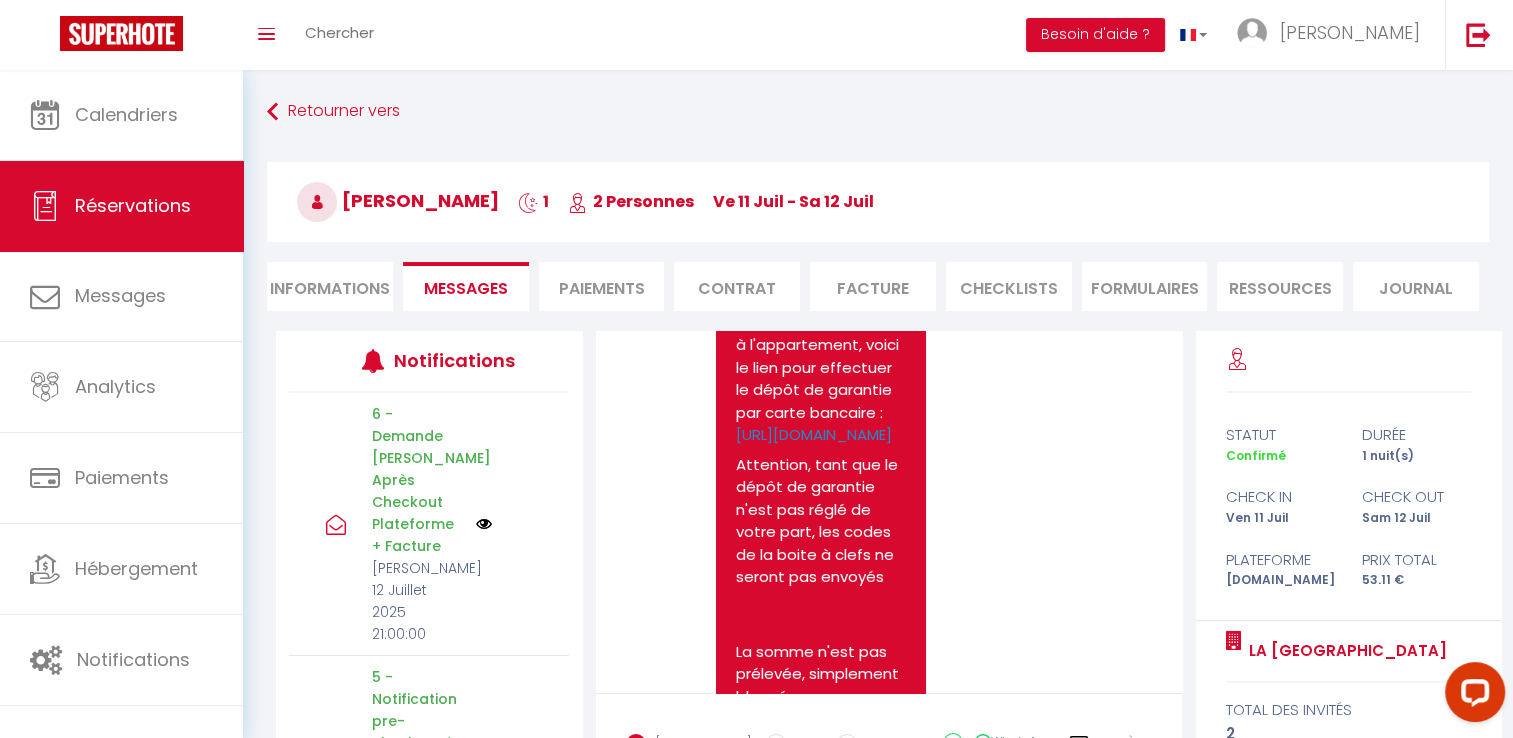 scroll, scrollTop: 1404, scrollLeft: 0, axis: vertical 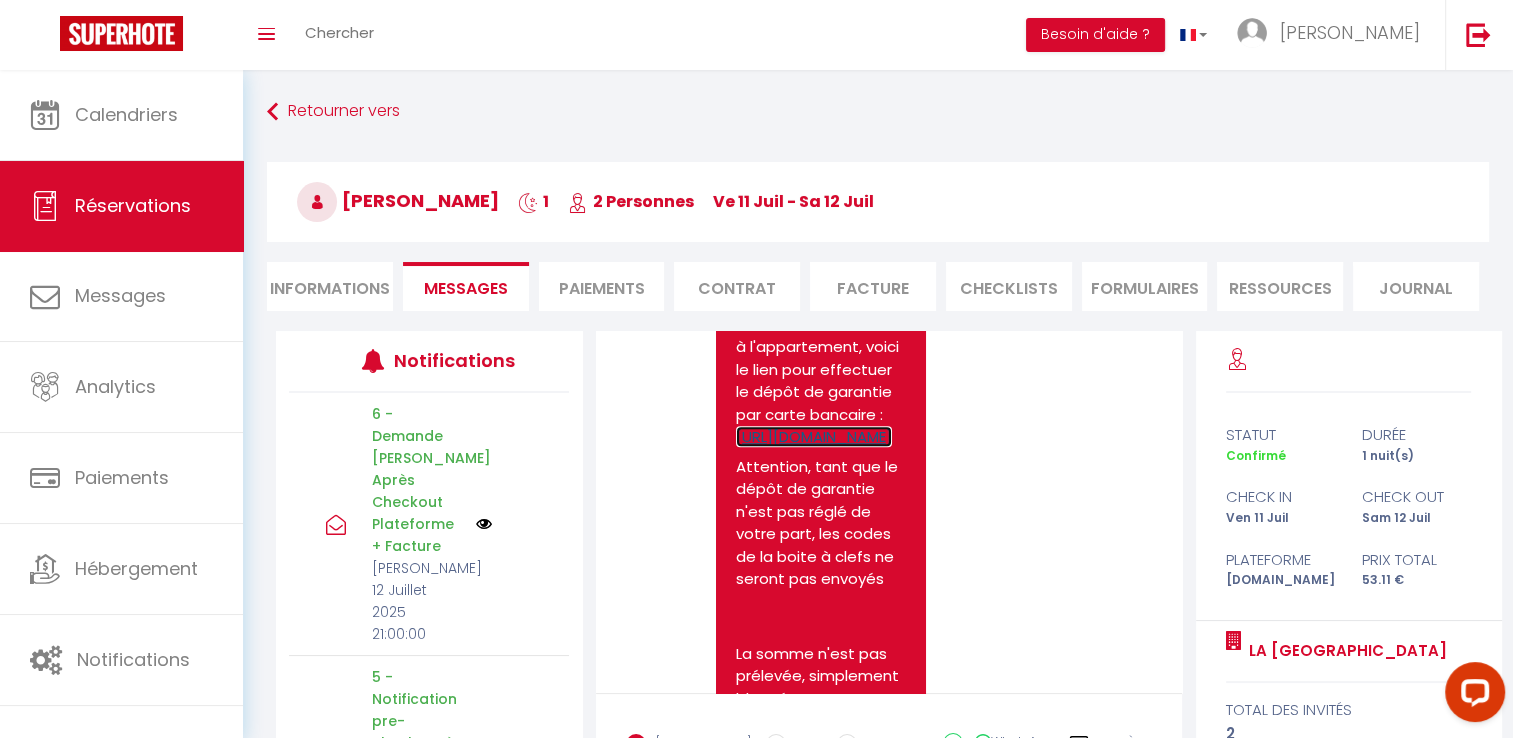 click on "https://superhote.com/applink/p/UU9dnDyu" at bounding box center (814, 436) 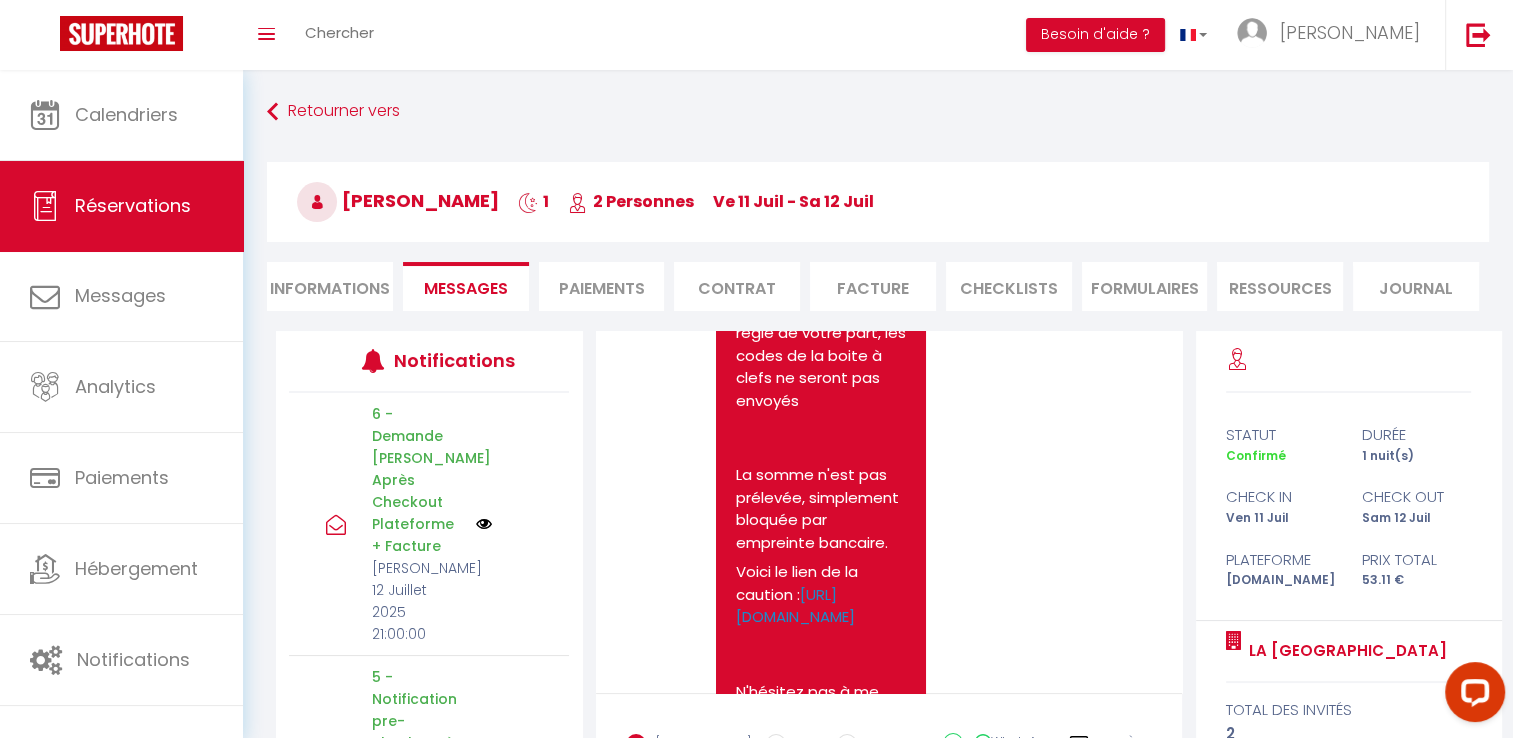 scroll, scrollTop: 2377, scrollLeft: 0, axis: vertical 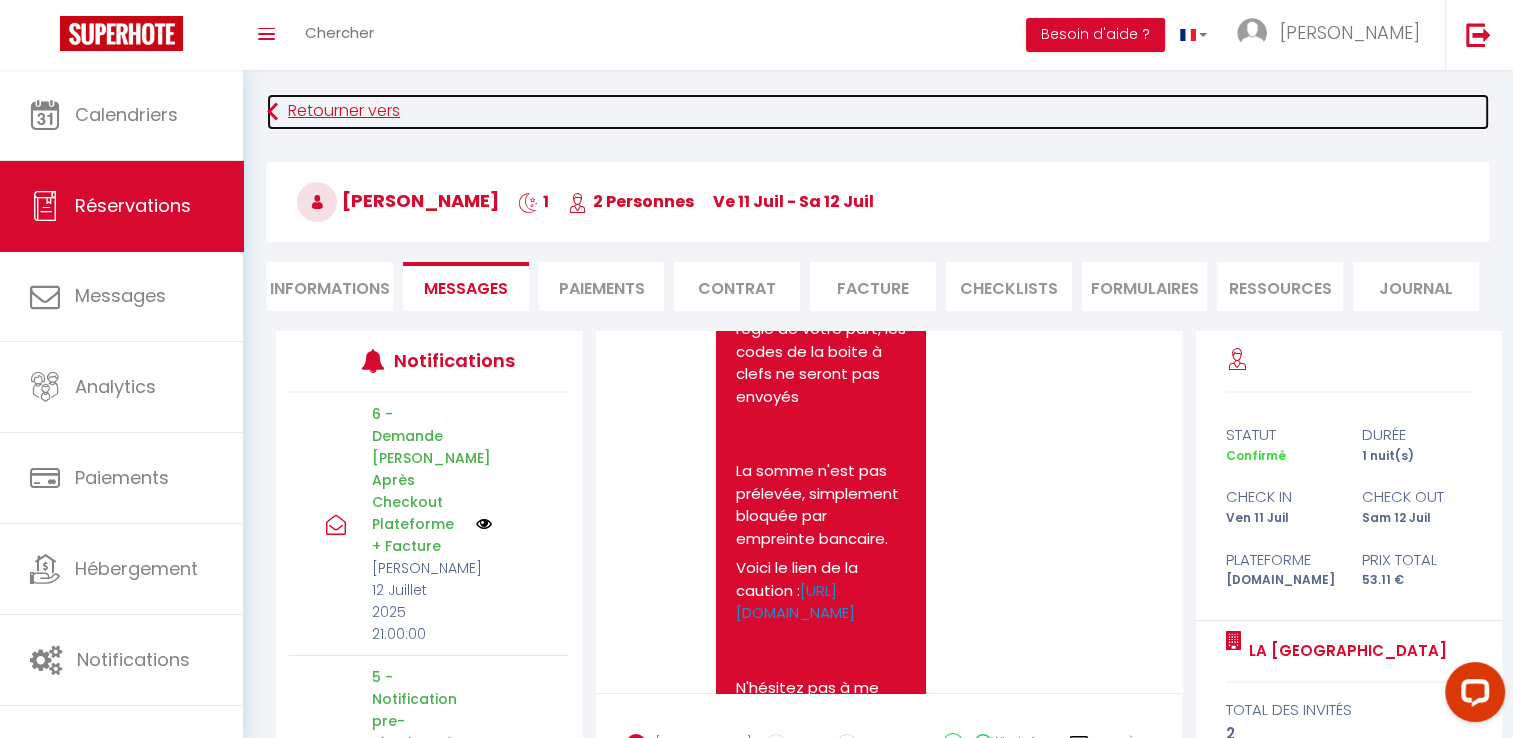 click on "Retourner vers" at bounding box center (878, 112) 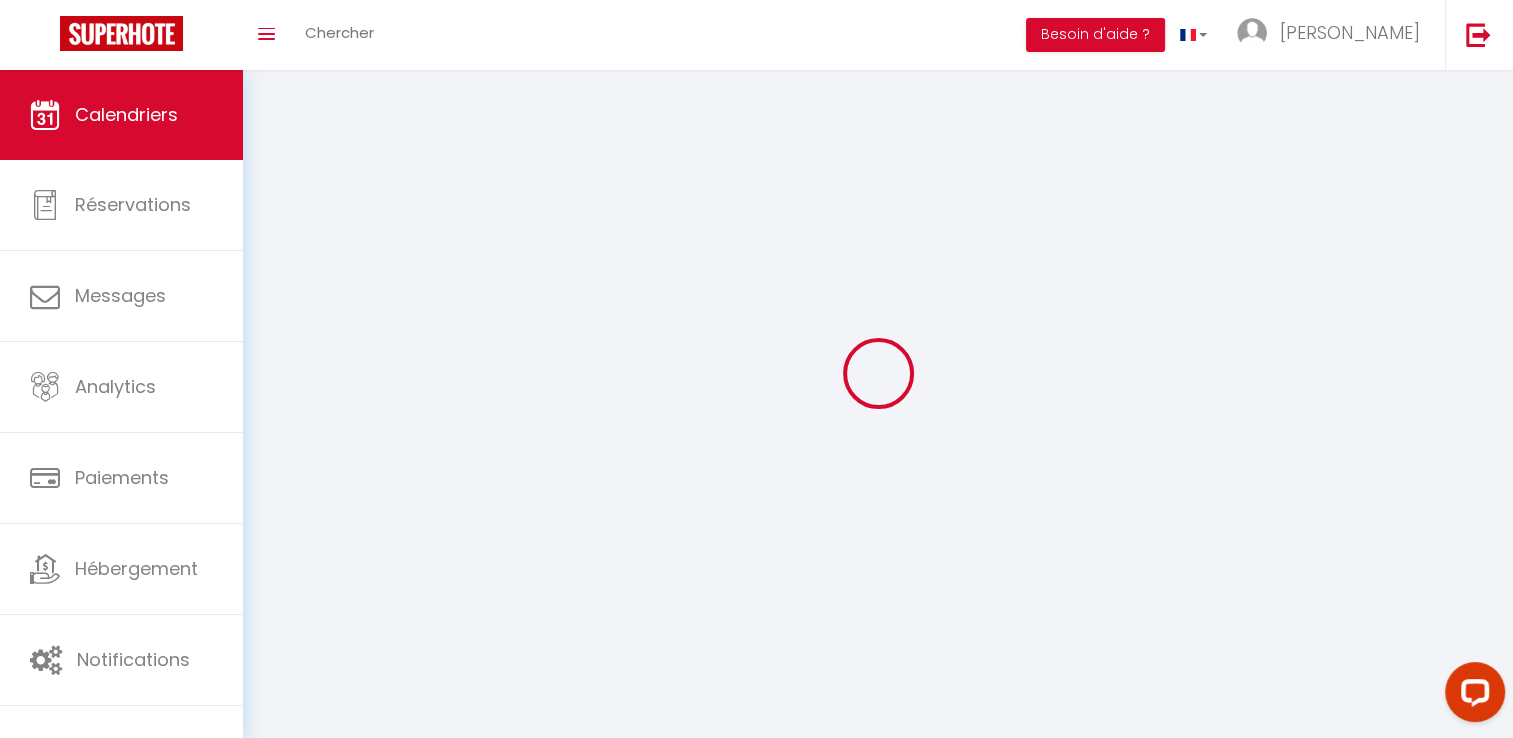 scroll, scrollTop: 70, scrollLeft: 0, axis: vertical 